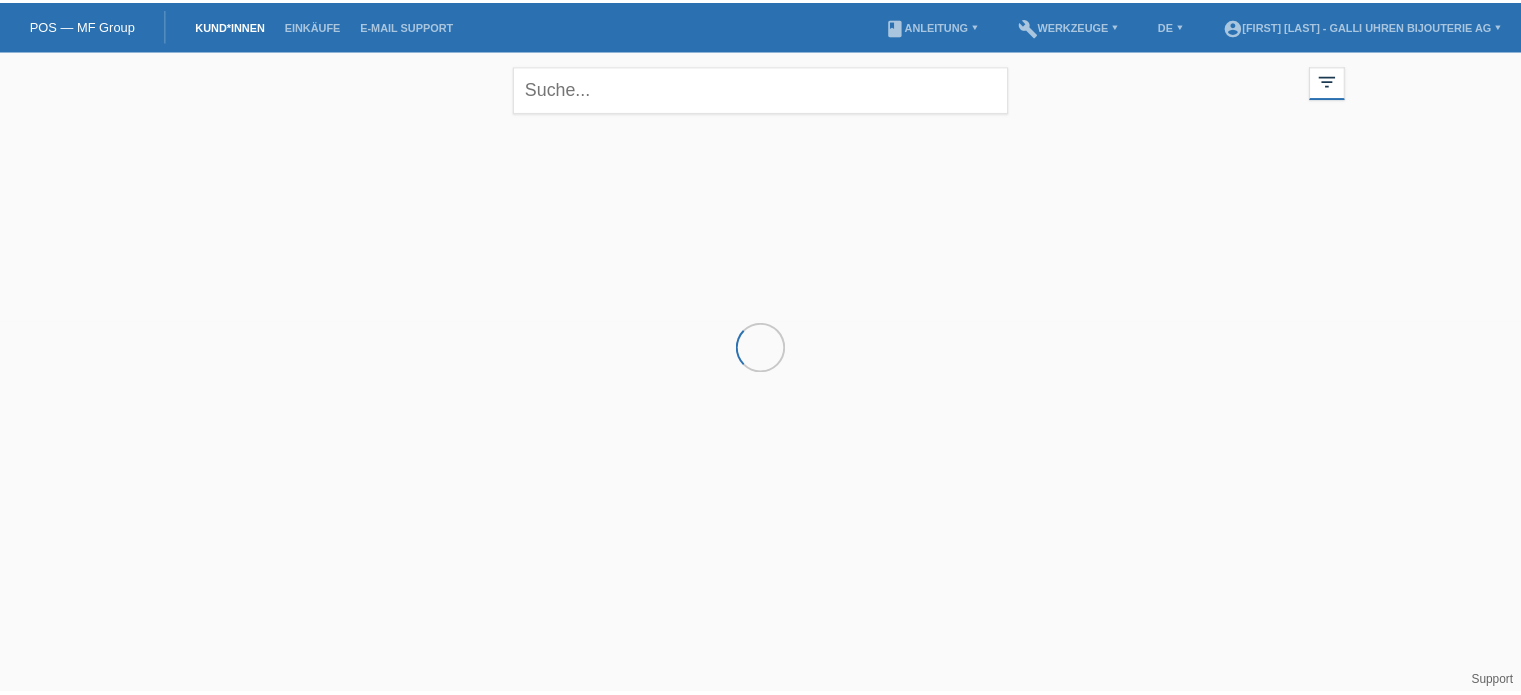 scroll, scrollTop: 0, scrollLeft: 0, axis: both 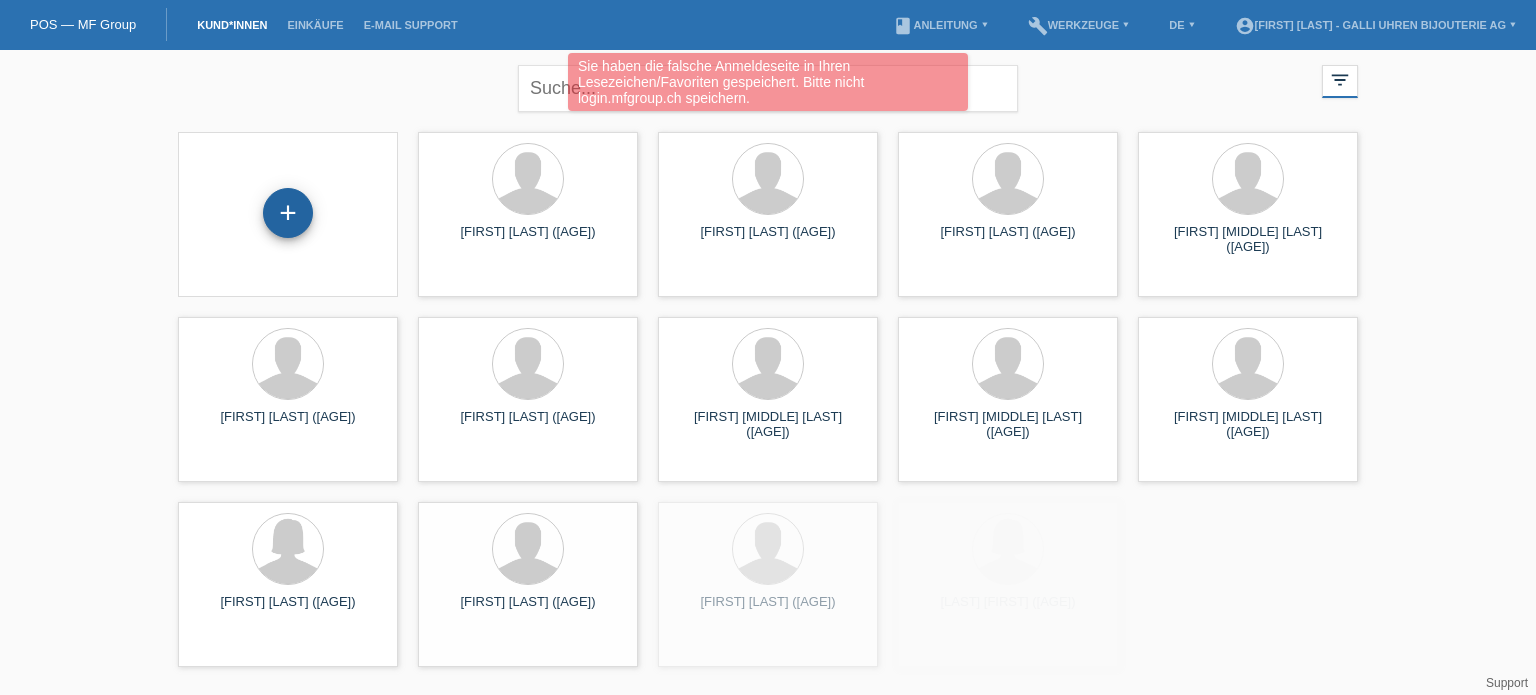 click on "+" at bounding box center [288, 213] 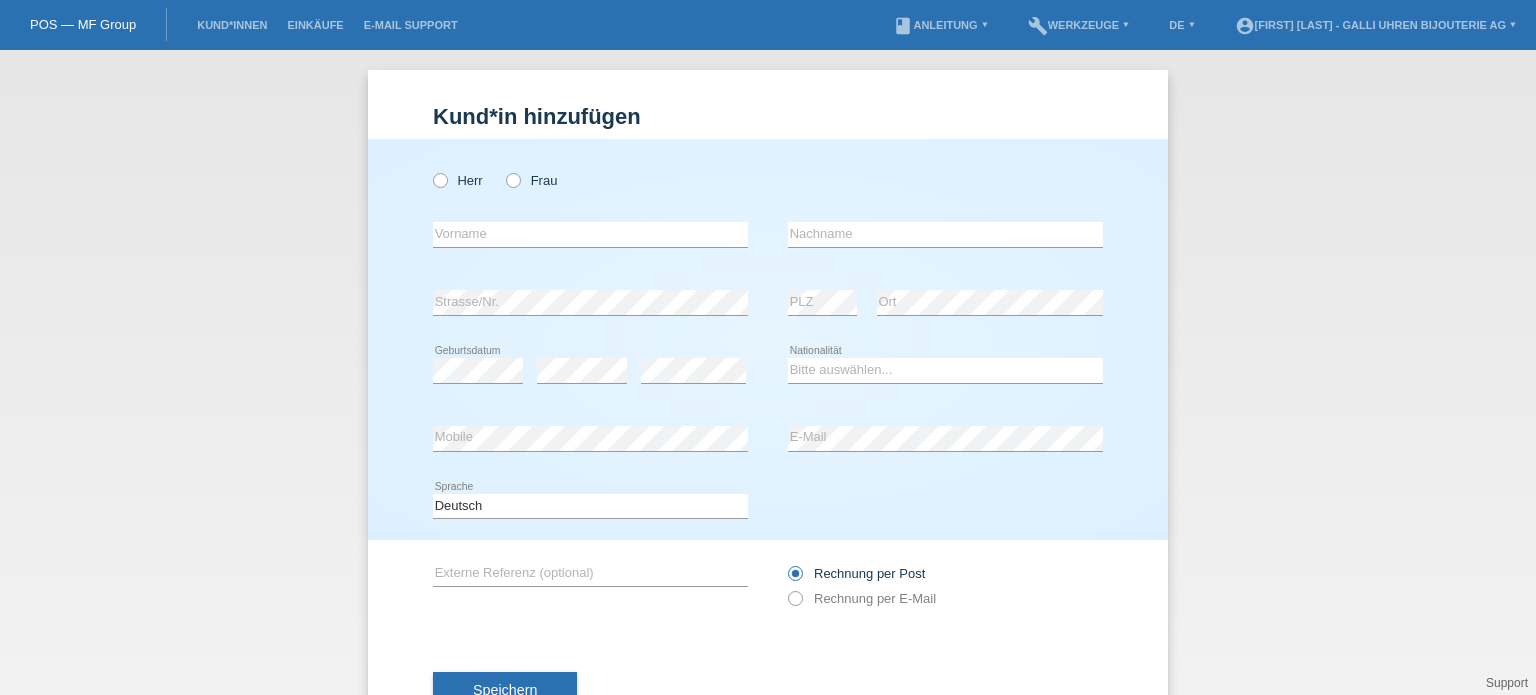 scroll, scrollTop: 0, scrollLeft: 0, axis: both 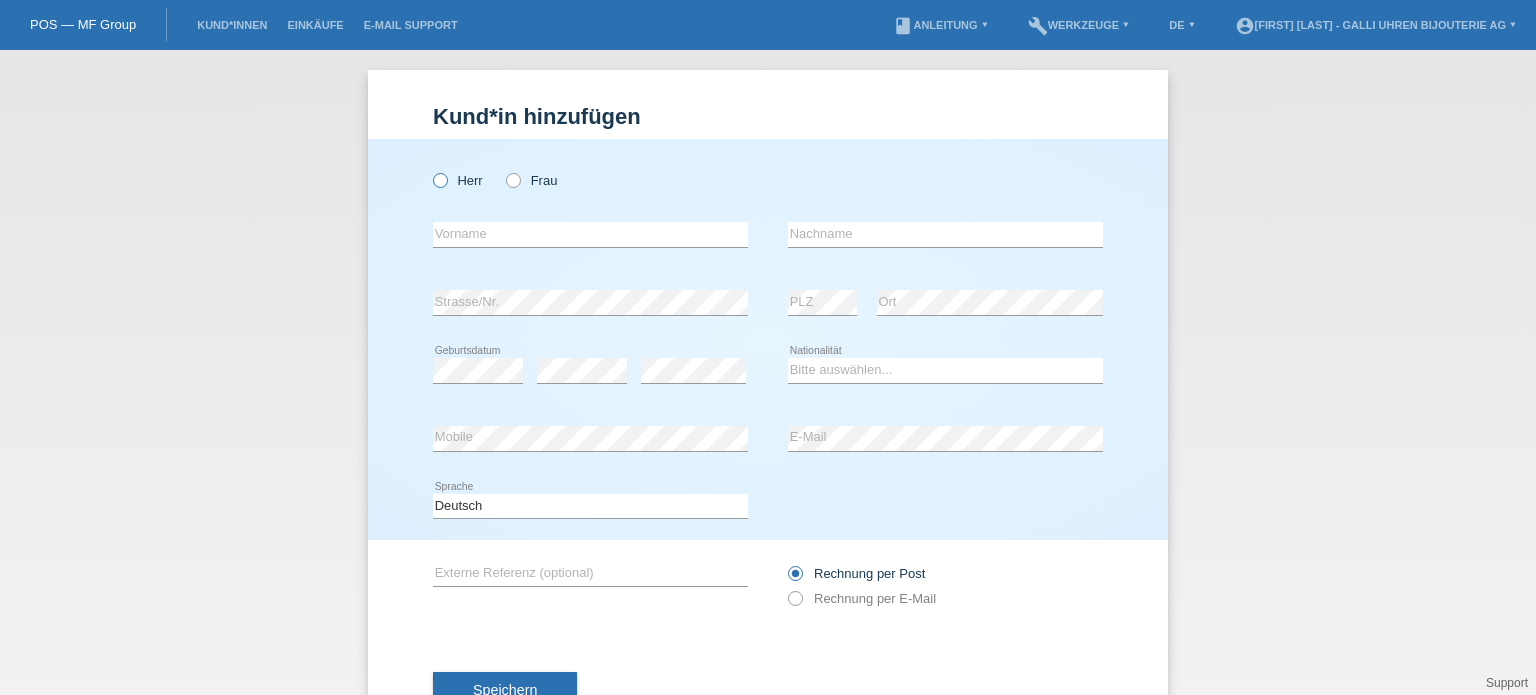click at bounding box center (430, 170) 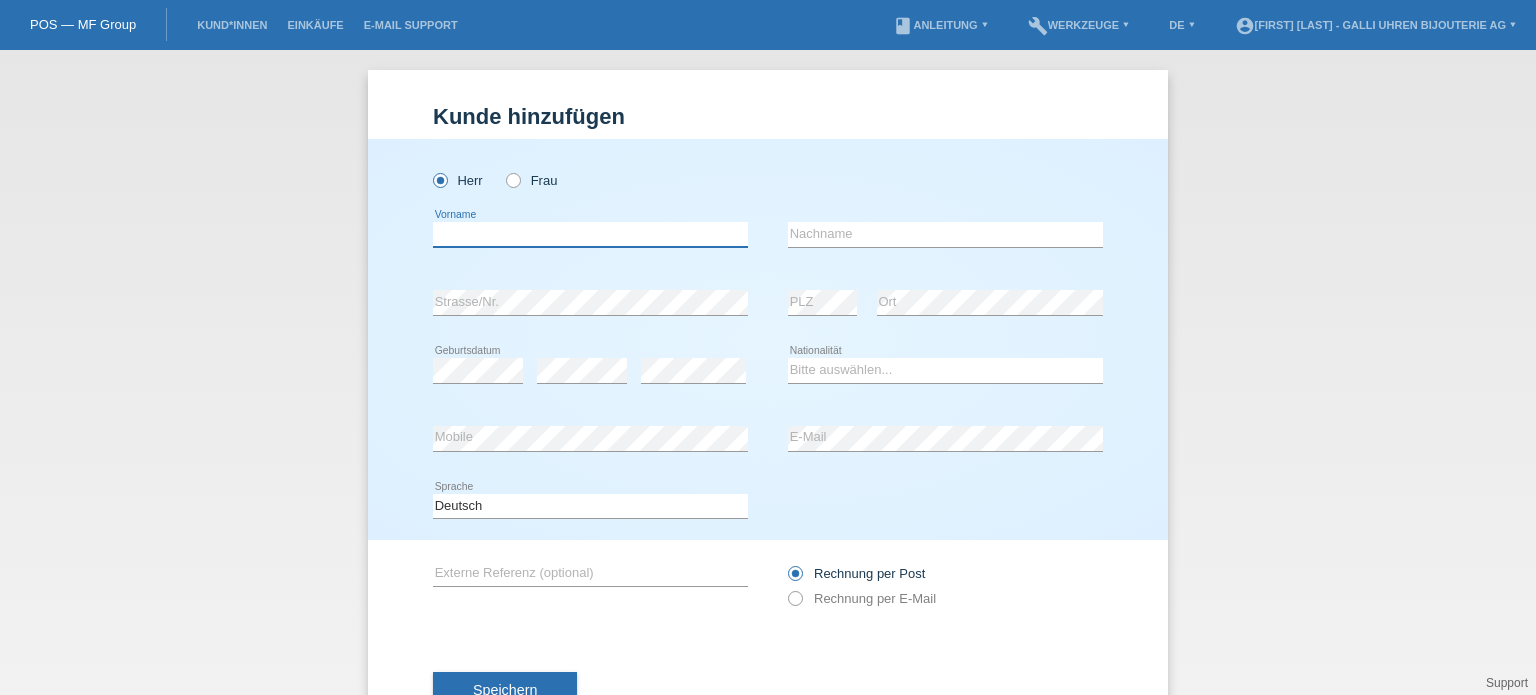 click at bounding box center [590, 234] 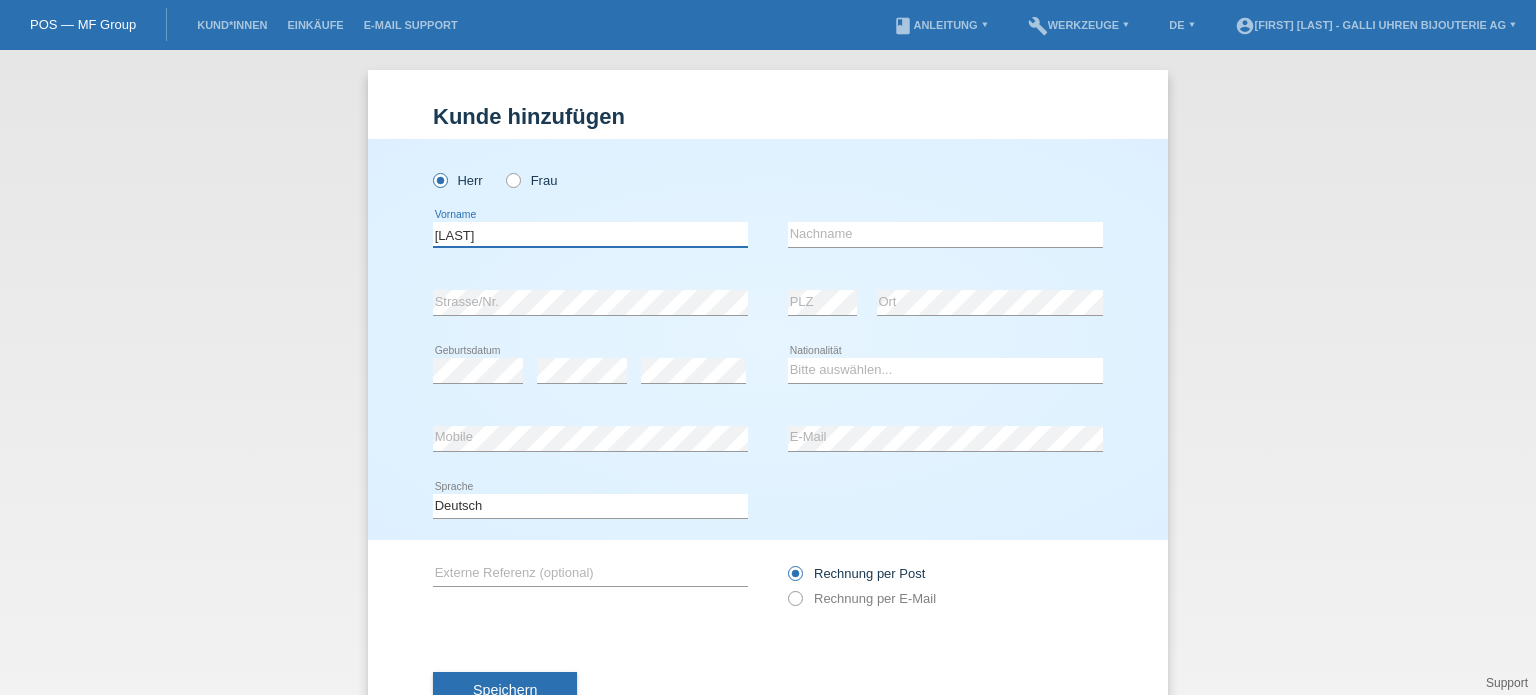 type on "Nikitas" 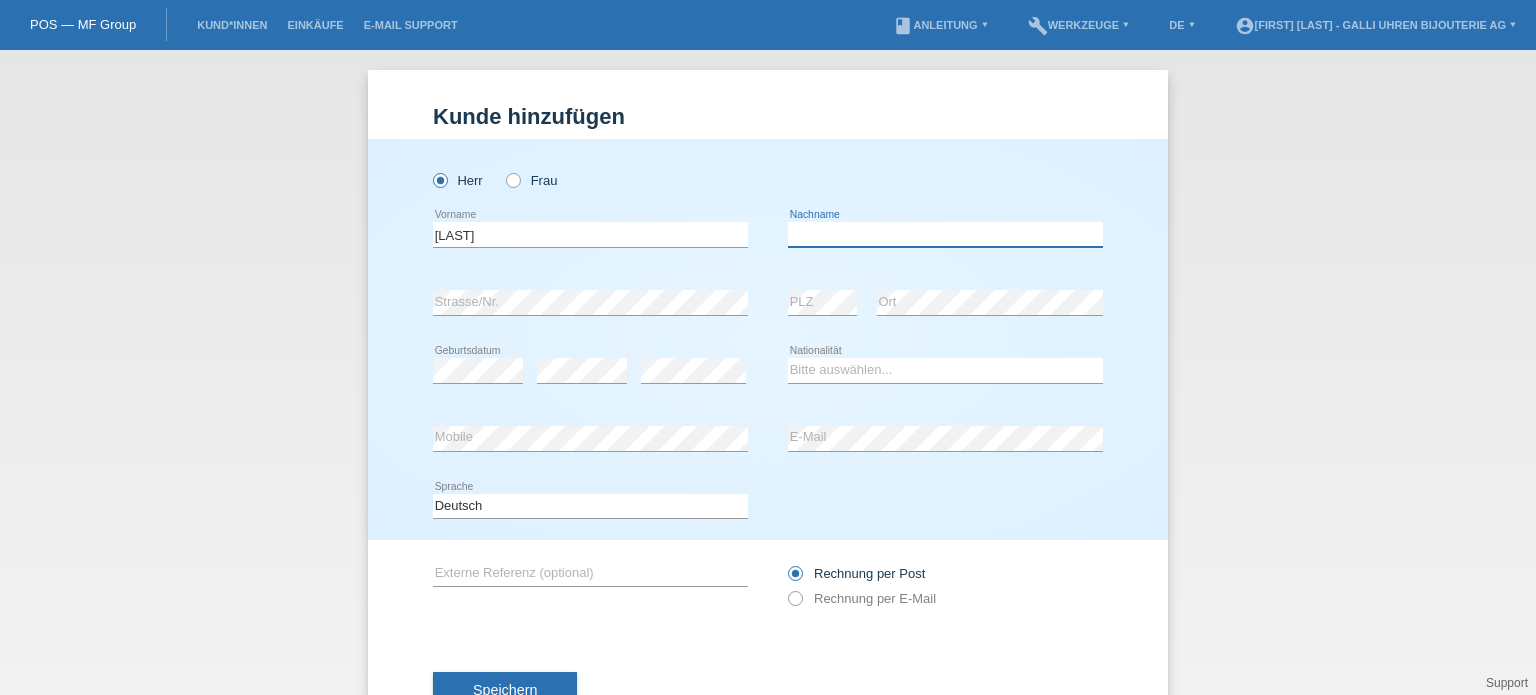 click at bounding box center [945, 234] 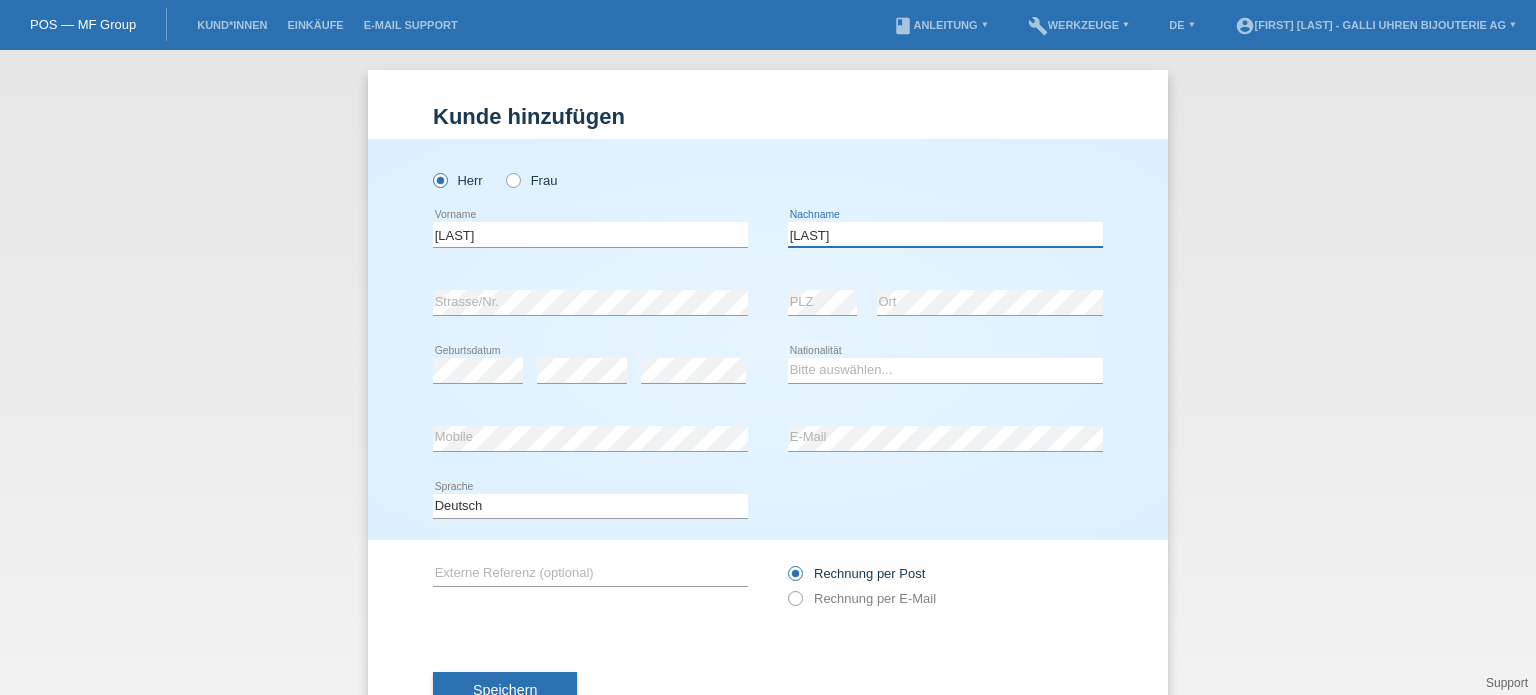 type on "[NAME]" 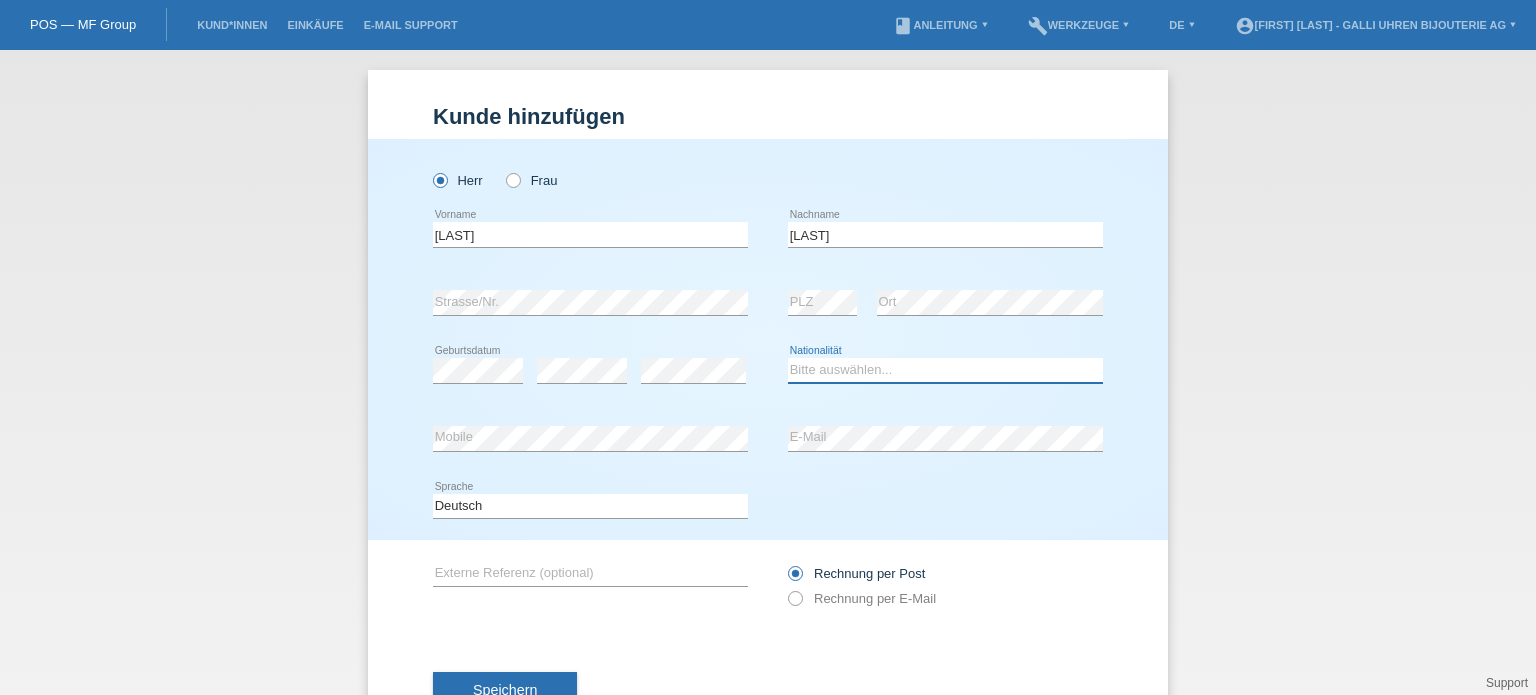 click on "Bitte auswählen...
Schweiz
Deutschland
Liechtenstein
Österreich
------------
Afghanistan
Ägypten
Åland
Albanien
Algerien" at bounding box center [945, 370] 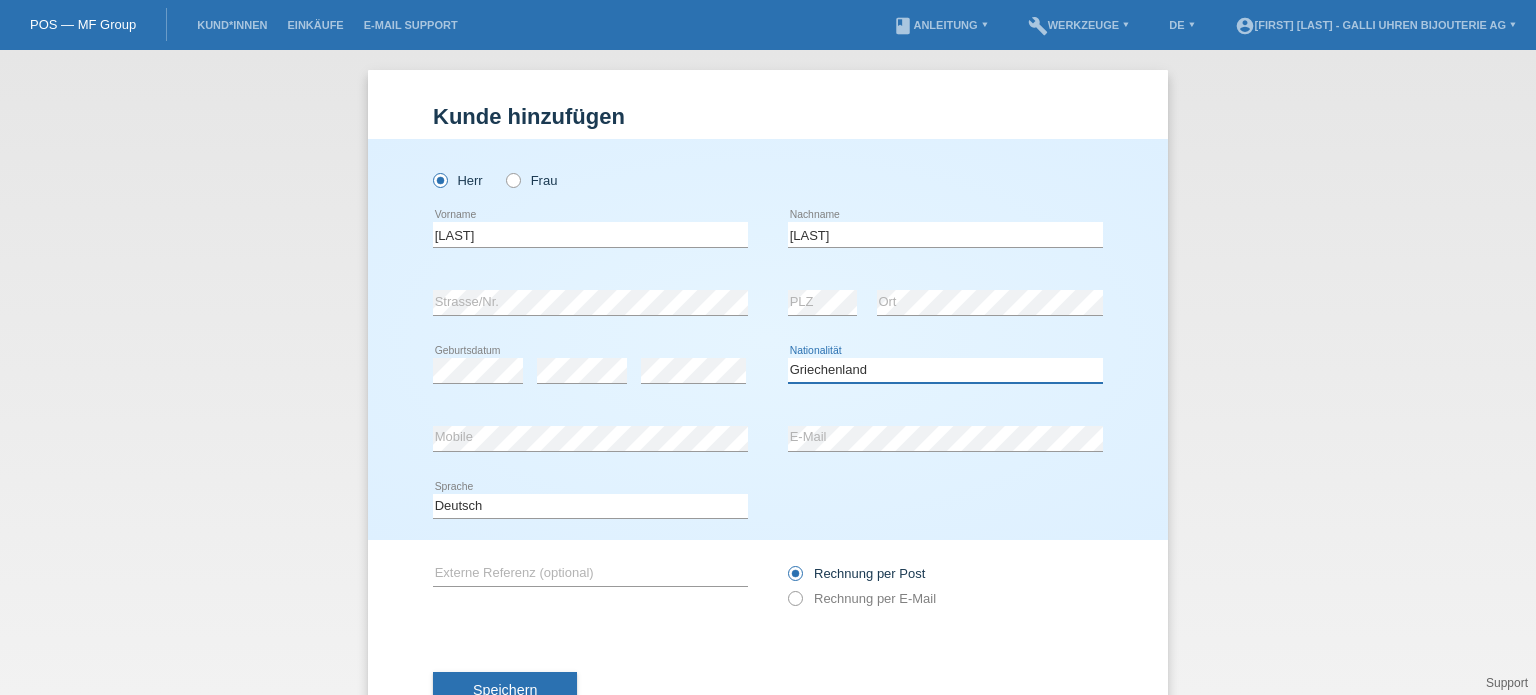 click on "Bitte auswählen...
Schweiz
Deutschland
Liechtenstein
Österreich
------------
Afghanistan
Ägypten
Åland
Albanien
Algerien" at bounding box center (945, 370) 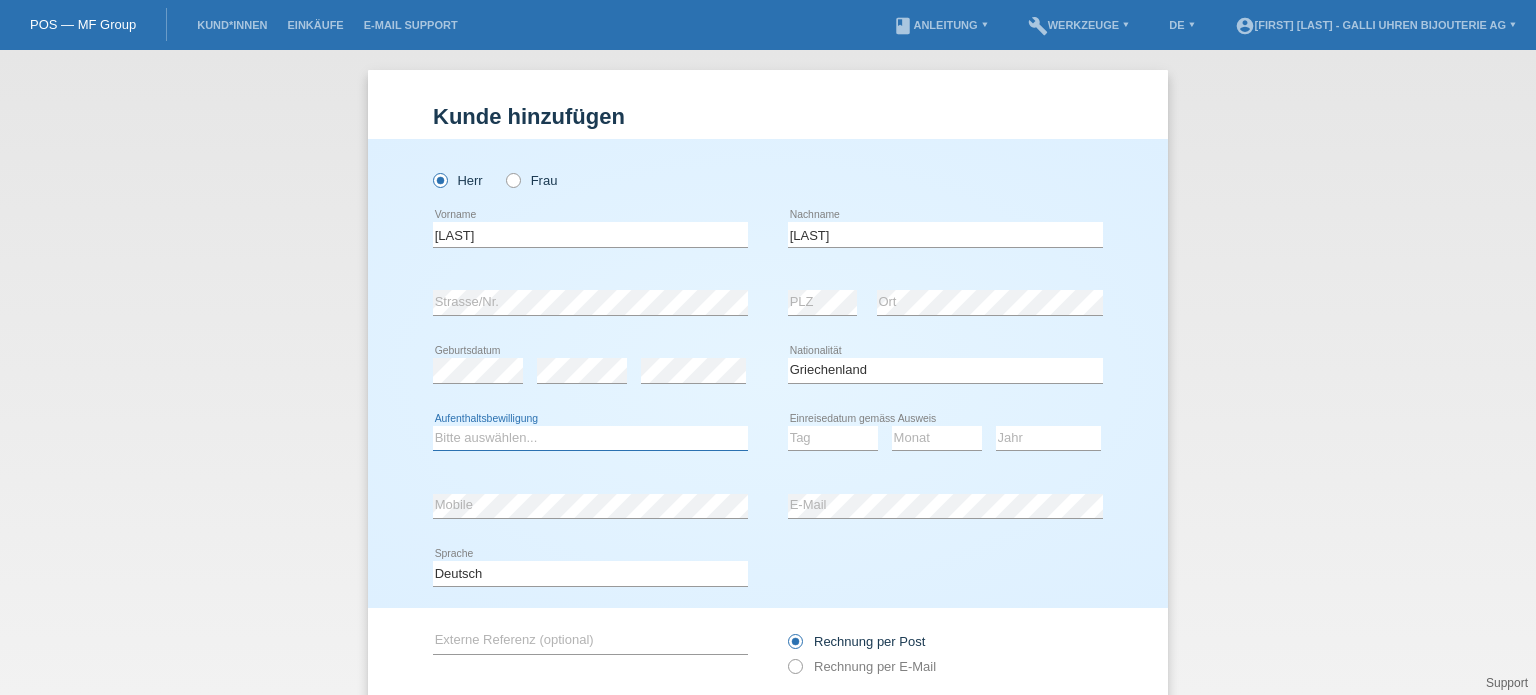 click on "Bitte auswählen...
C
B
B - Flüchtlingsstatus
Andere" at bounding box center [590, 438] 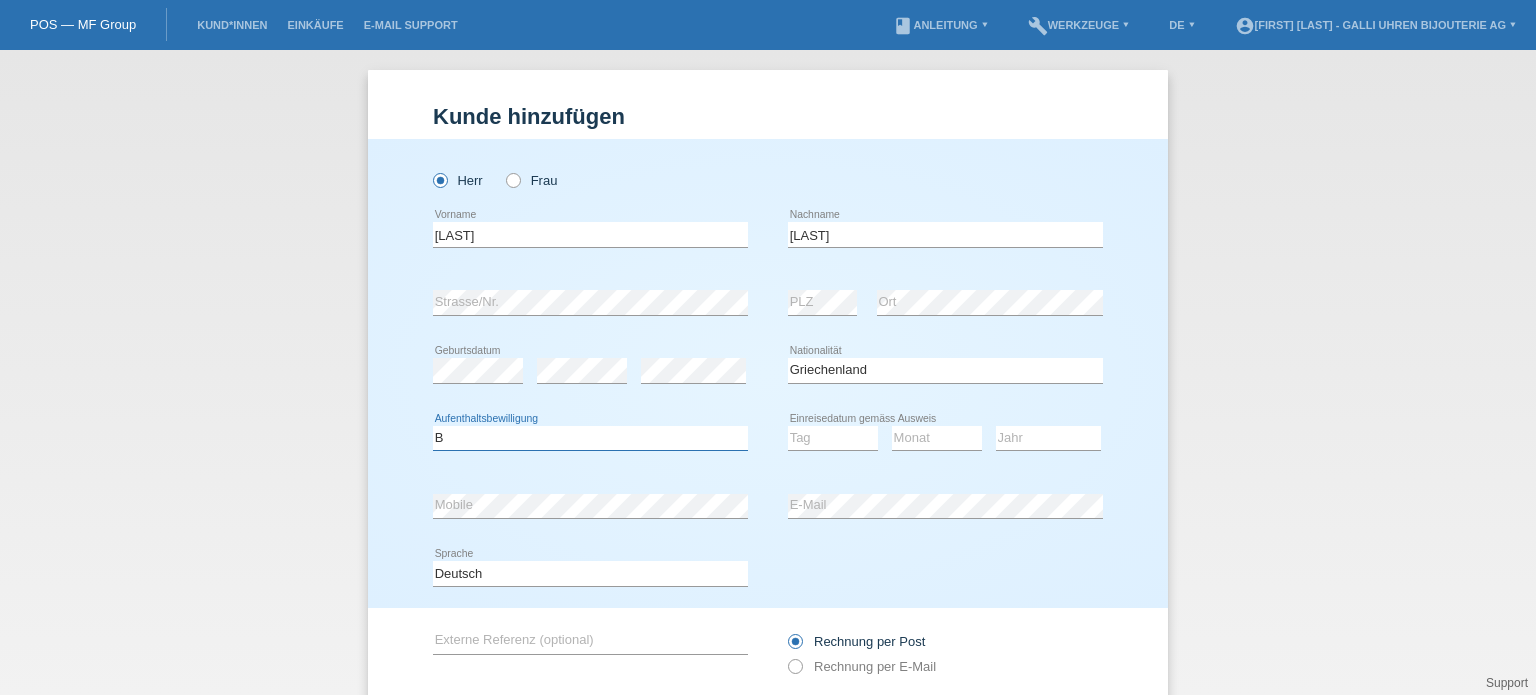 click on "Bitte auswählen...
C
B
B - Flüchtlingsstatus
Andere" at bounding box center [590, 438] 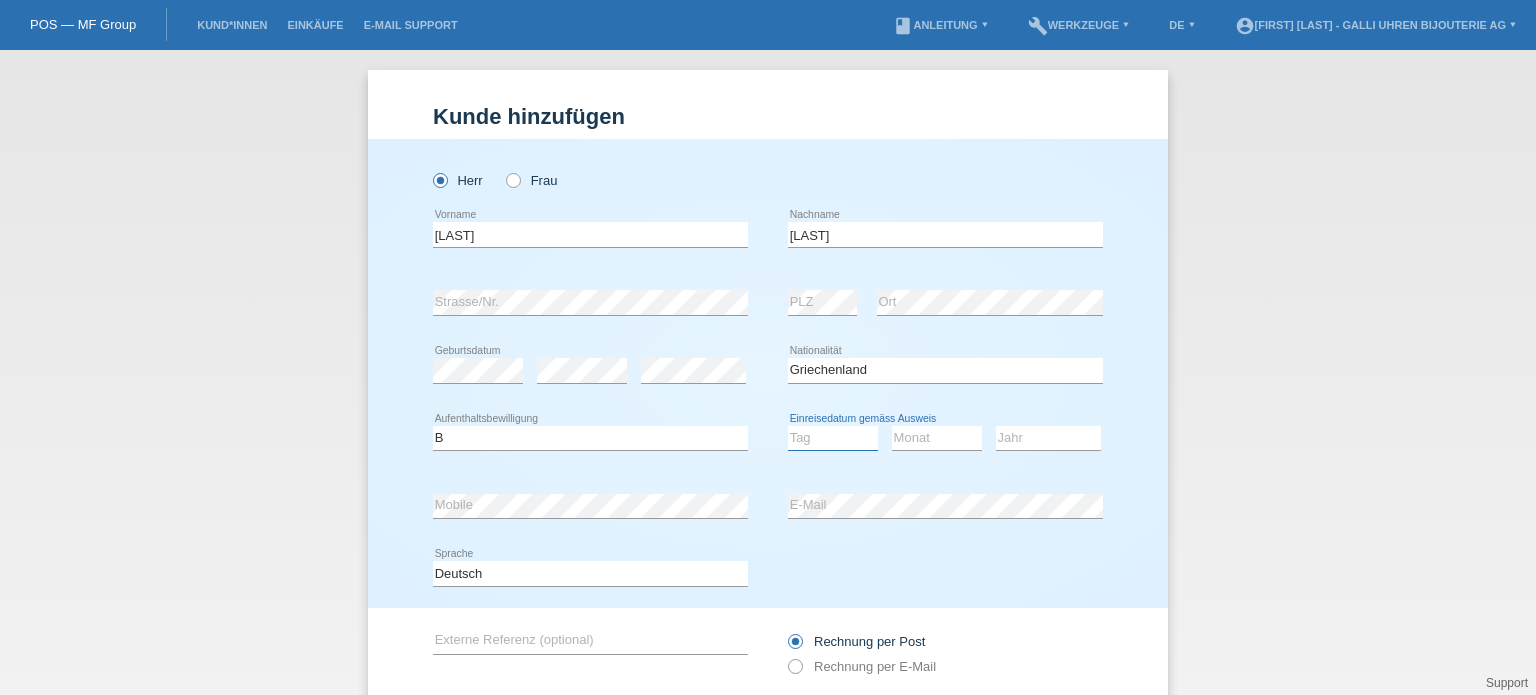 click on "Tag
01
02
03
04
05
06
07
08
09
10 11" at bounding box center (833, 438) 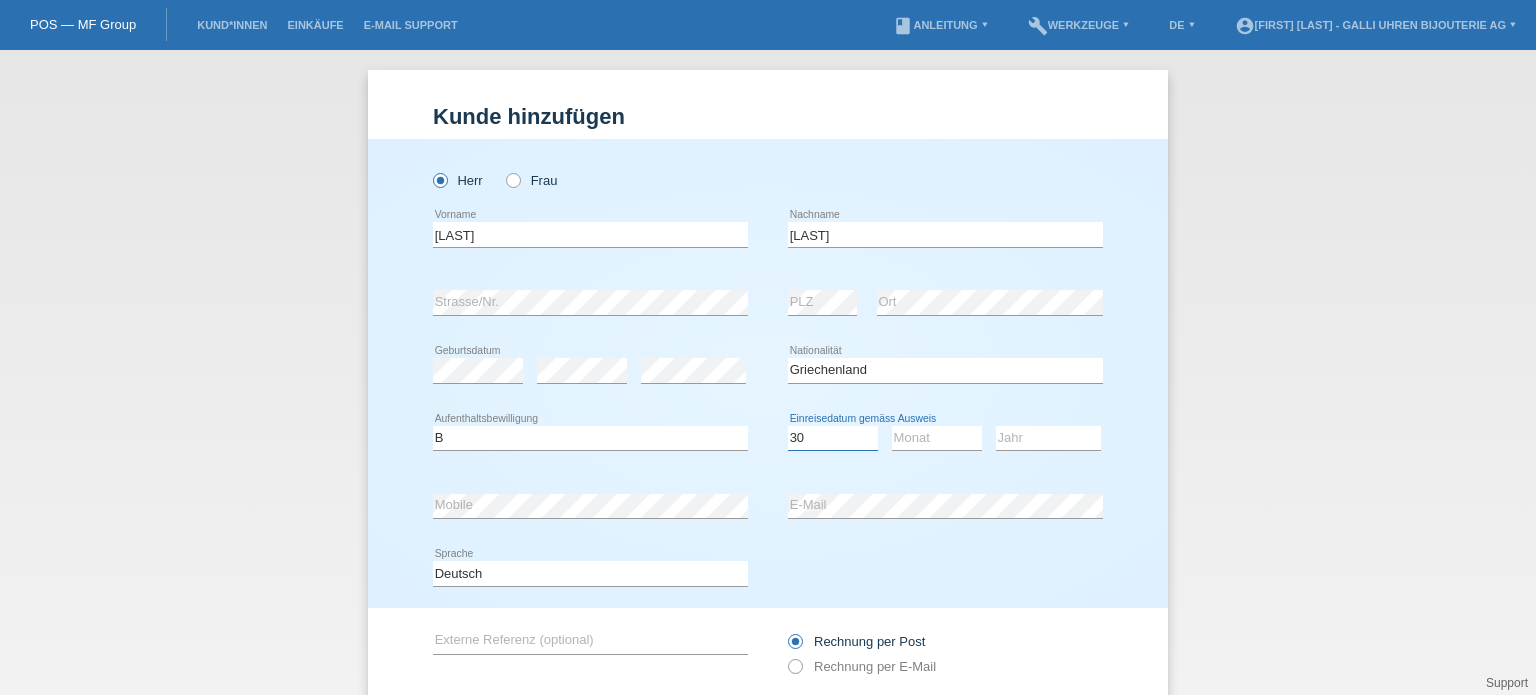 click on "Tag
01
02
03
04
05
06
07
08
09
10 11" at bounding box center [833, 438] 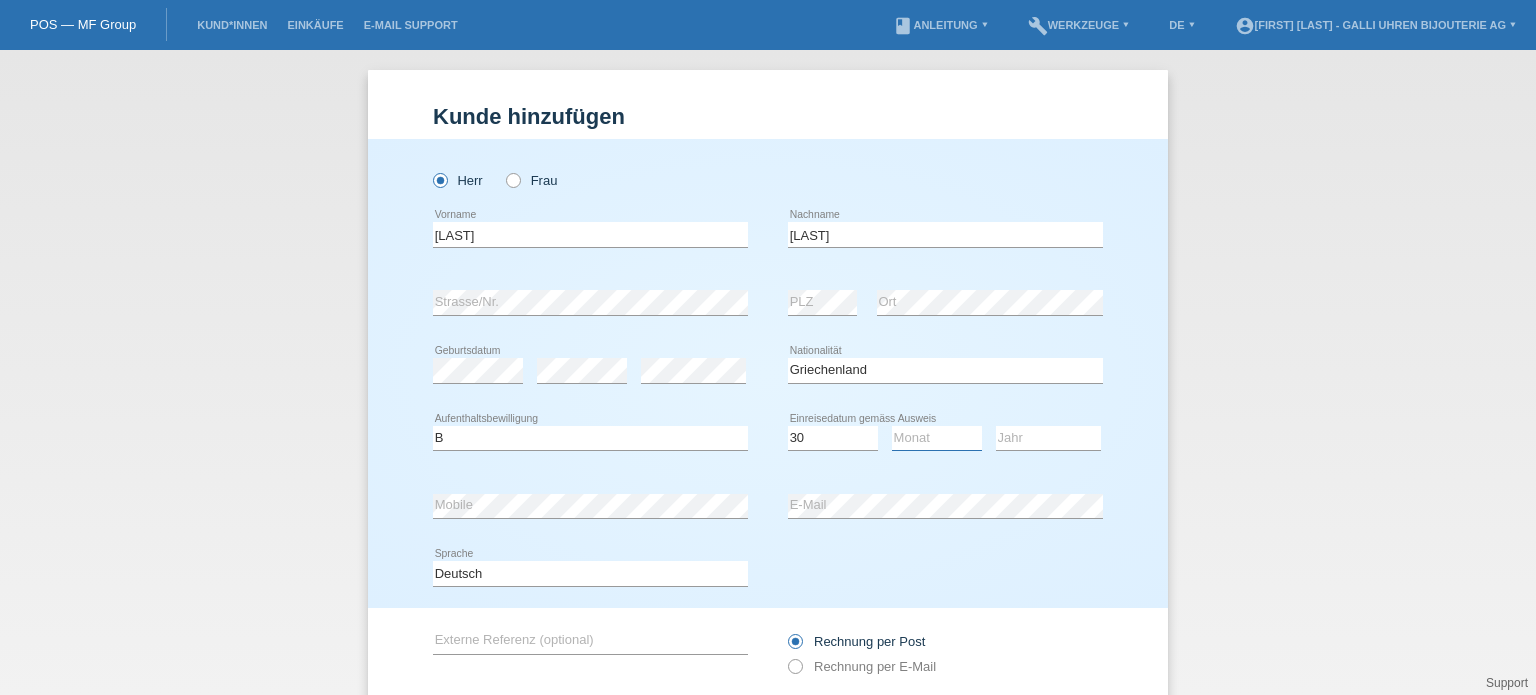 click on "Monat
01
02
03
04
05
06
07
08
09
10 11" at bounding box center [937, 438] 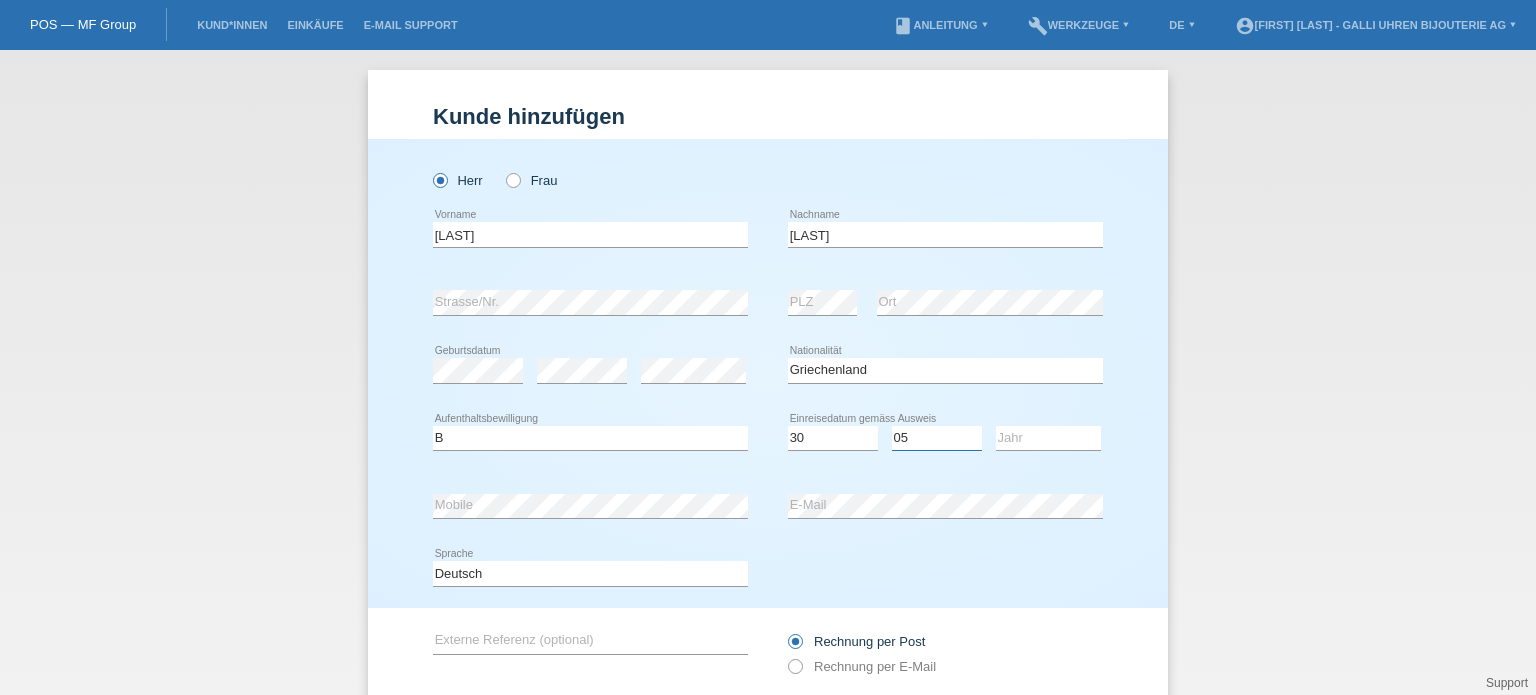 click on "Monat
01
02
03
04
05
06
07
08
09
10 11" at bounding box center [937, 438] 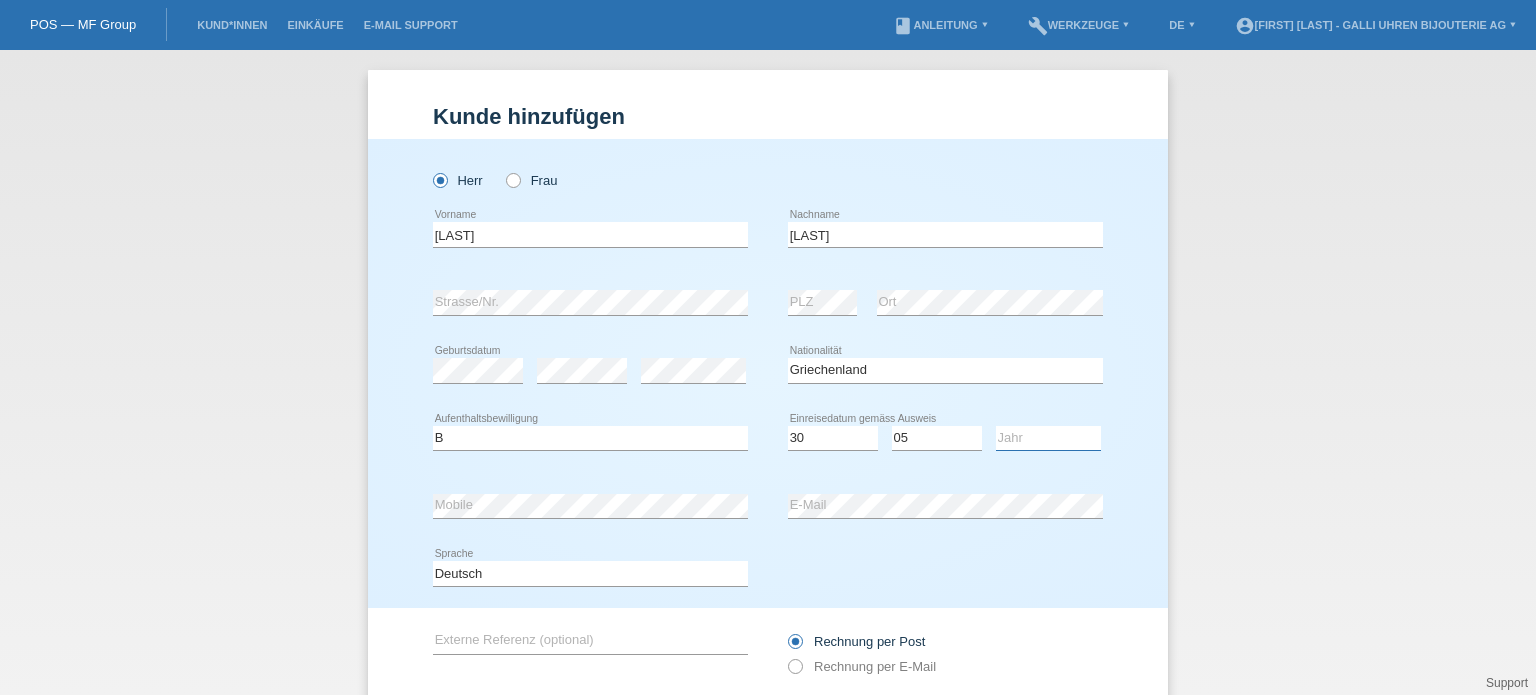 click on "Jahr
2025
2024
2023
2022
2021
2020
2019
2018
2017 2016 2015 2014 2013 2012 2011 2010 2009 2008 2007 2006 2005 2004 2003 2002 2001" at bounding box center (1048, 438) 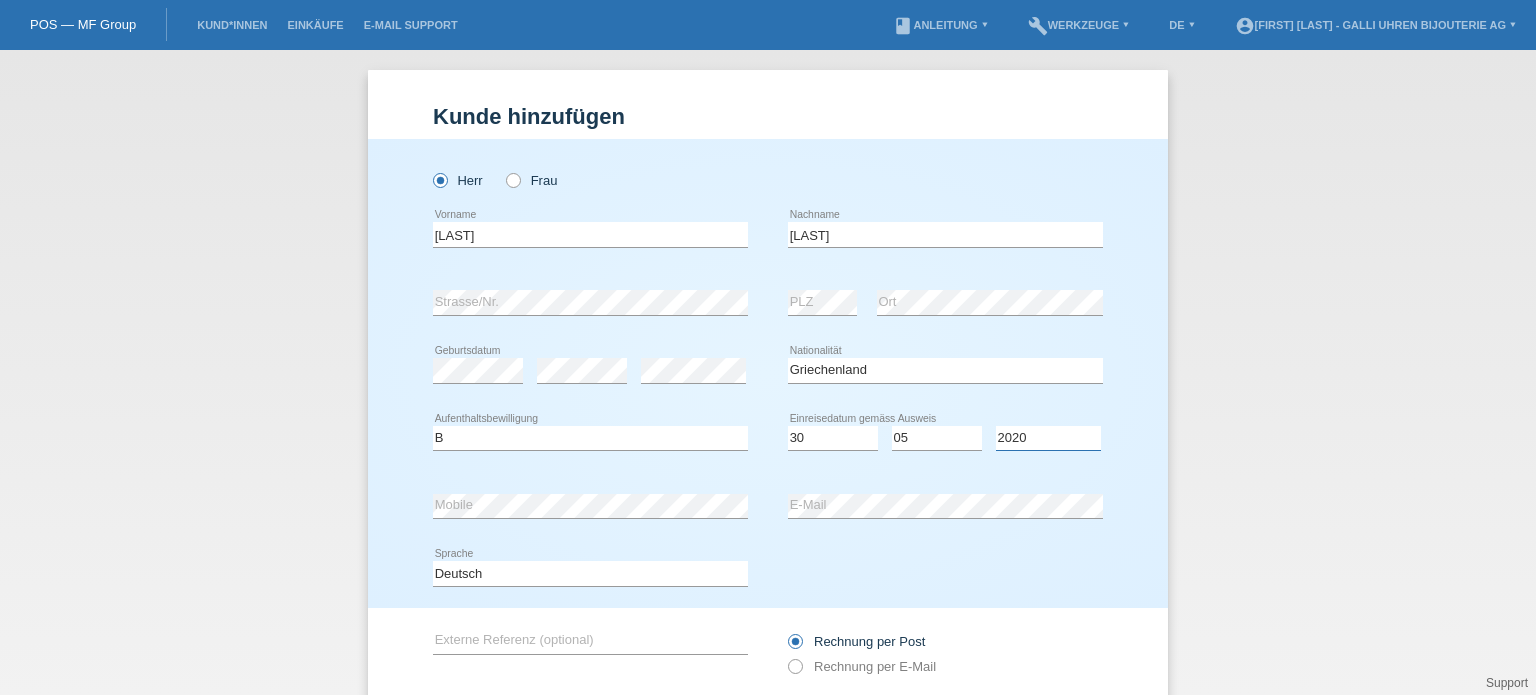 click on "Jahr
2025
2024
2023
2022
2021
2020
2019
2018
2017 2016 2015 2014 2013 2012 2011 2010 2009 2008 2007 2006 2005 2004 2003 2002 2001" at bounding box center [1048, 438] 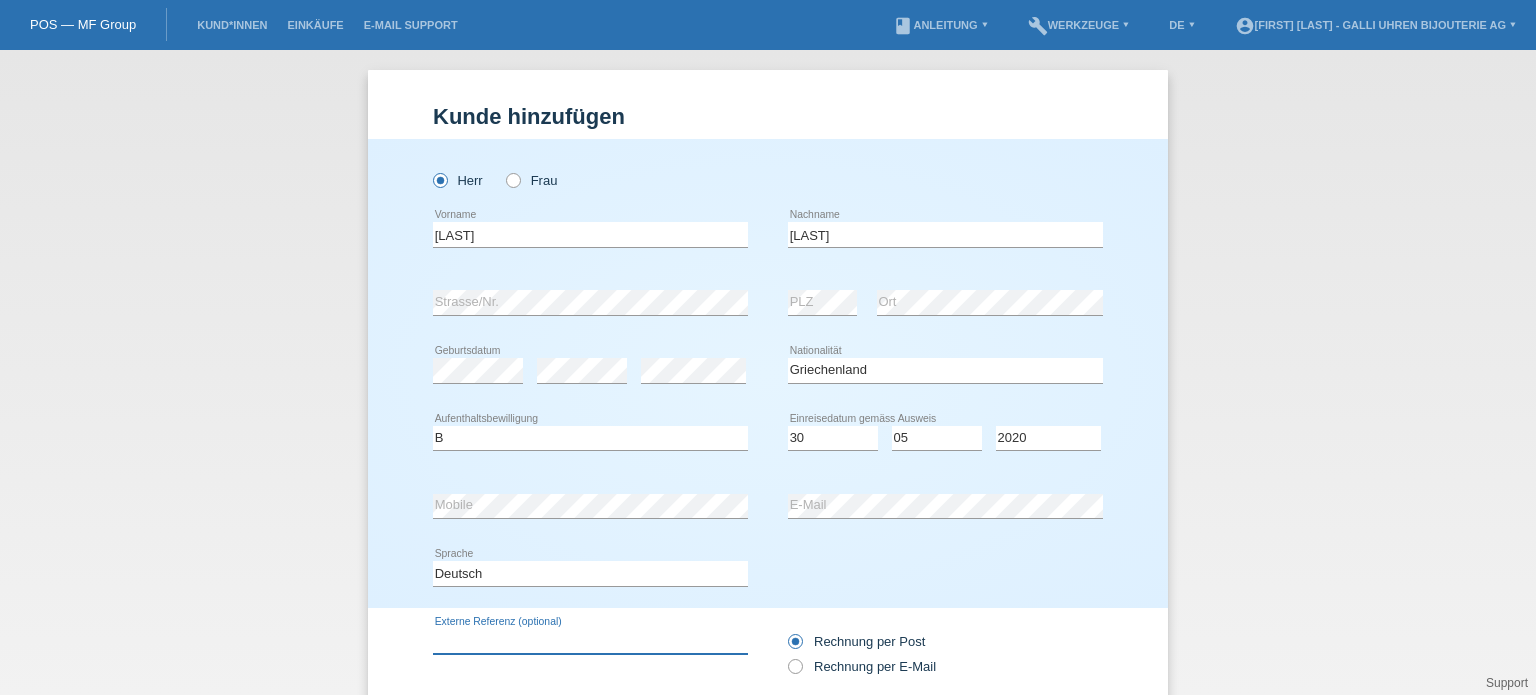 click at bounding box center [590, 641] 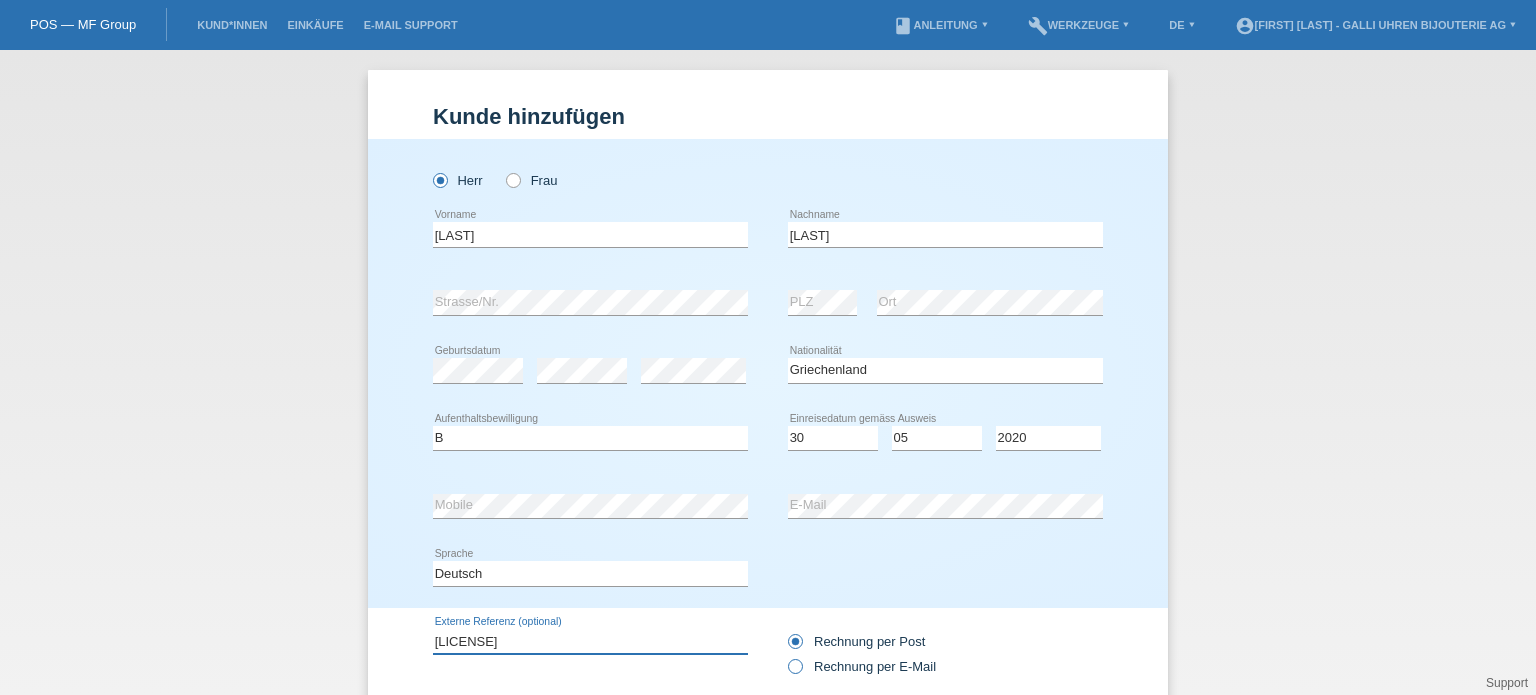 type on "[LICENSE]" 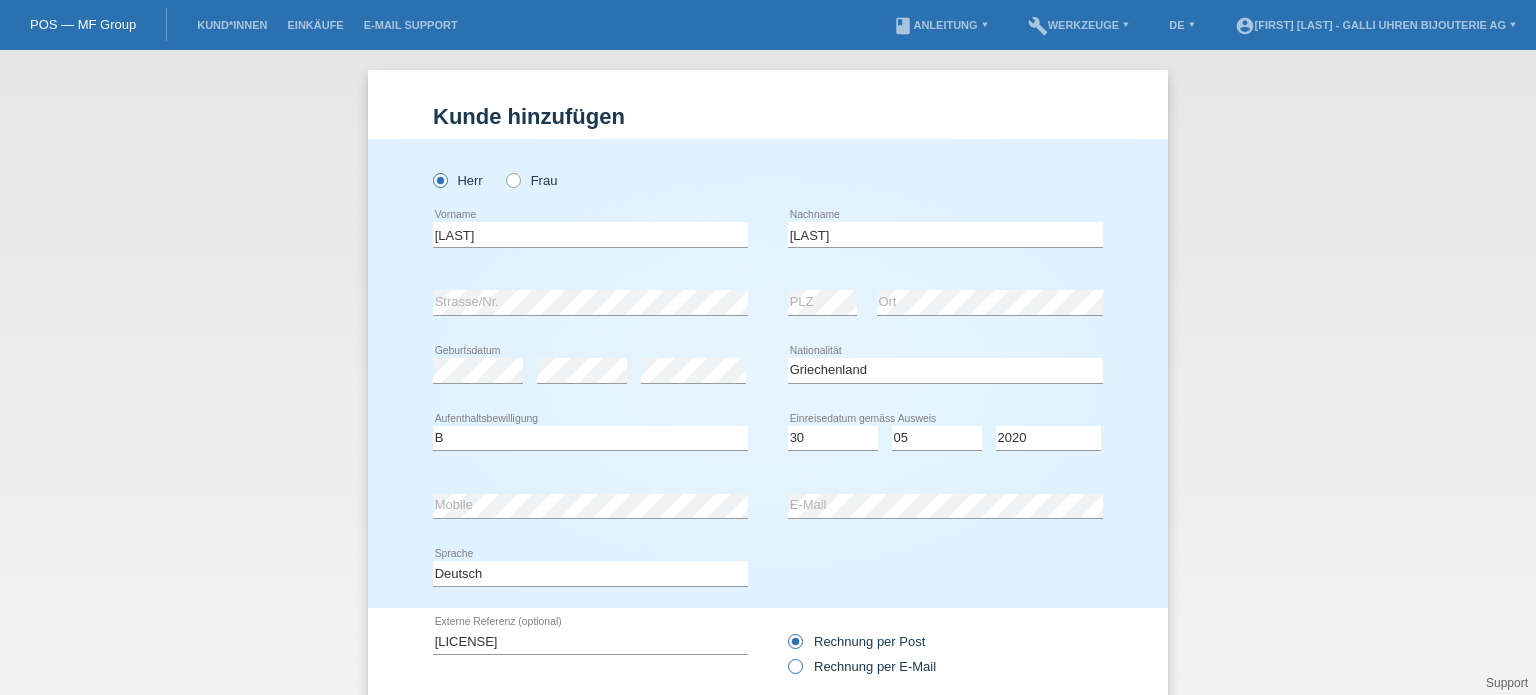 click at bounding box center (785, 656) 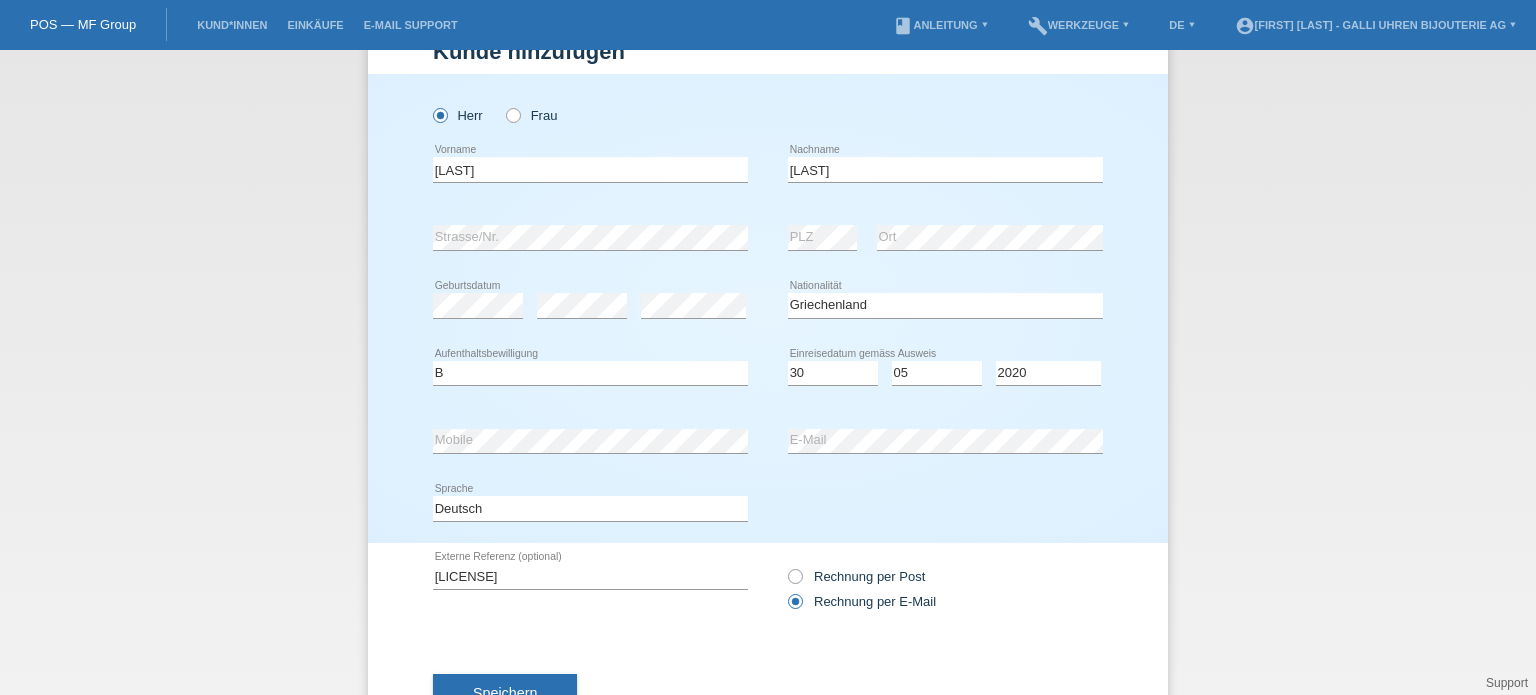 scroll, scrollTop: 100, scrollLeft: 0, axis: vertical 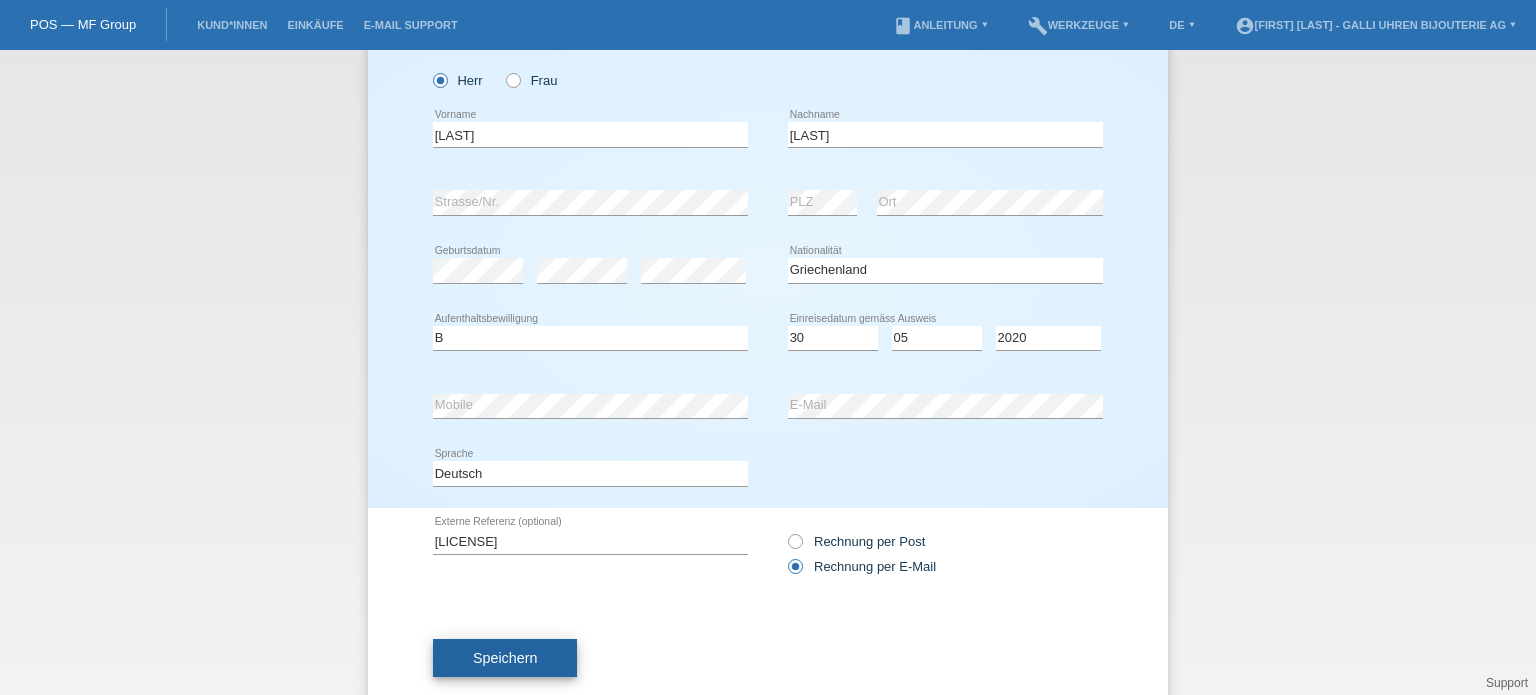 click on "Speichern" at bounding box center [505, 658] 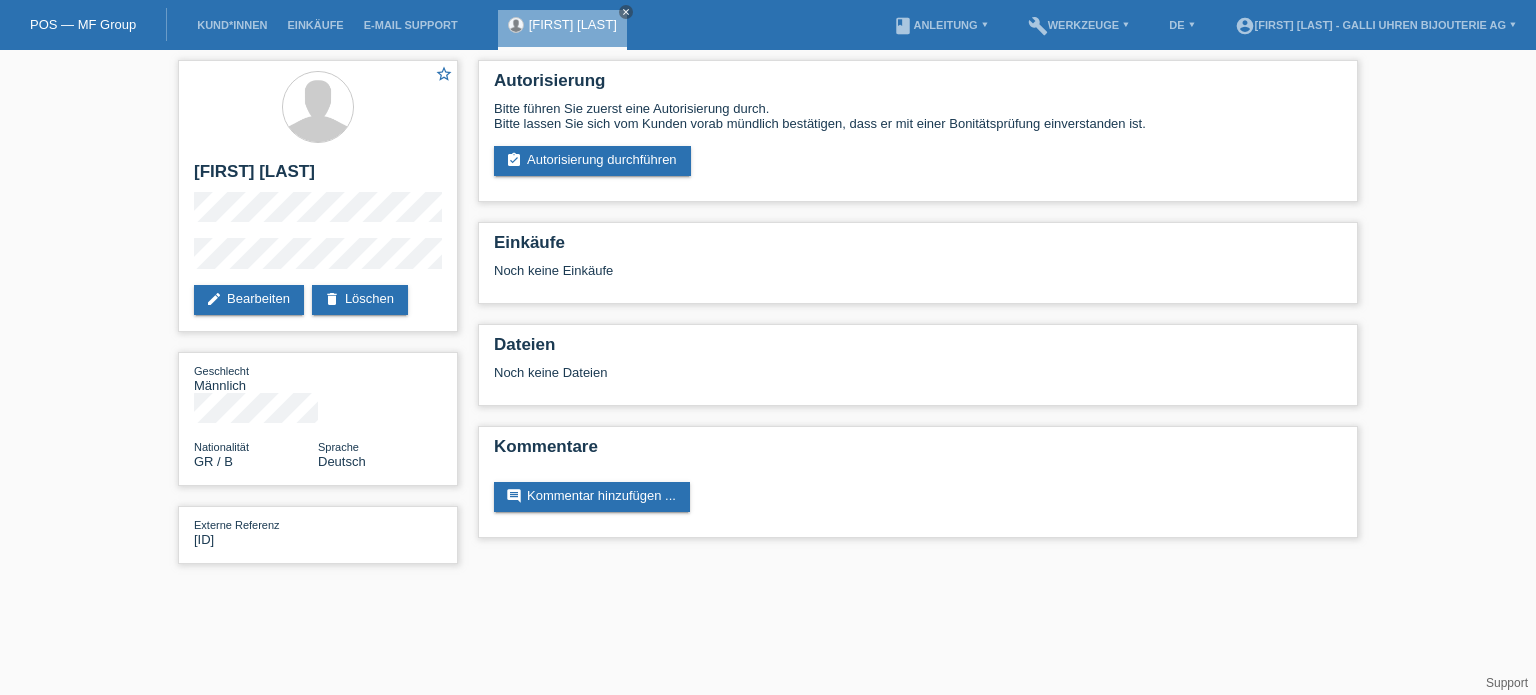 scroll, scrollTop: 0, scrollLeft: 0, axis: both 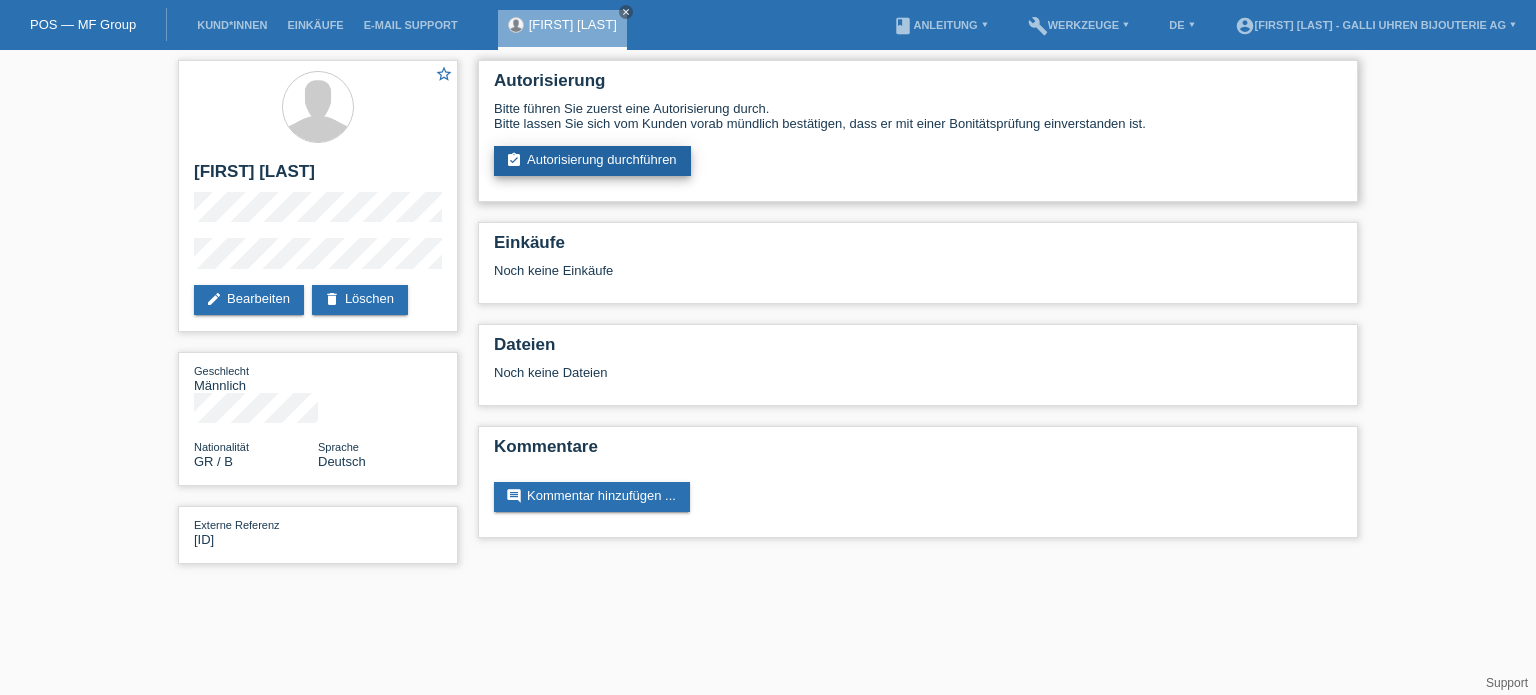 click on "assignment_turned_in  Autorisierung durchführen" at bounding box center (592, 161) 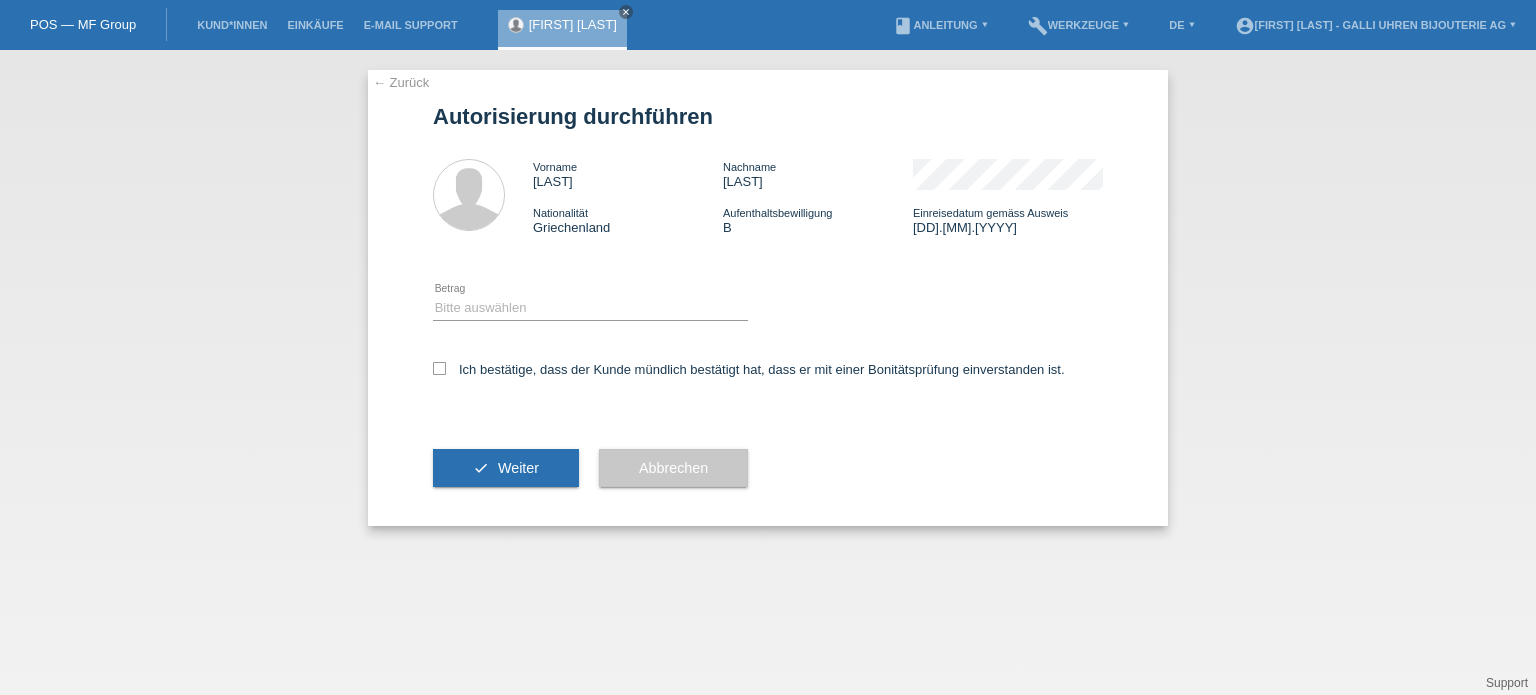 scroll, scrollTop: 0, scrollLeft: 0, axis: both 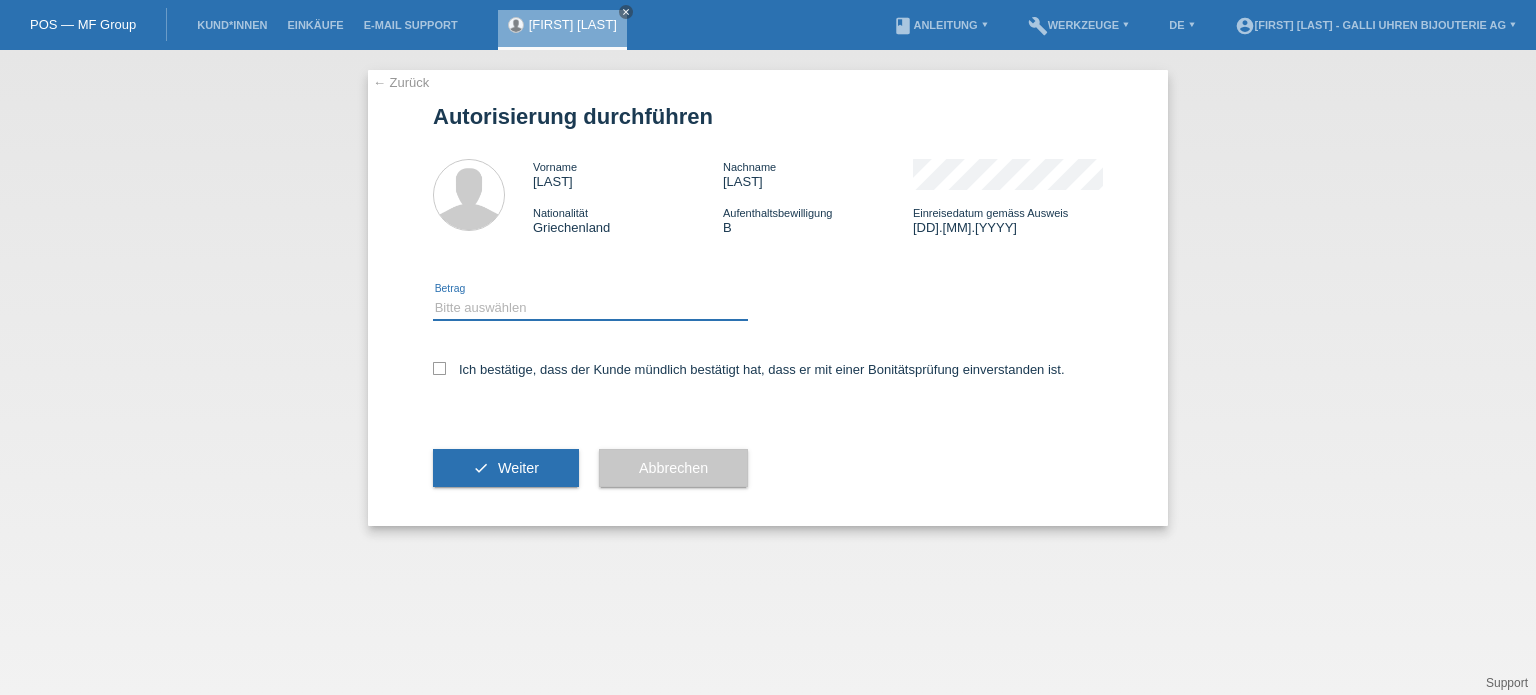 click on "Bitte auswählen
CHF 1.00 - CHF 499.00
CHF 500.00 - CHF 1'999.00
CHF 2'000.00 - CHF 12'000.00" at bounding box center (590, 308) 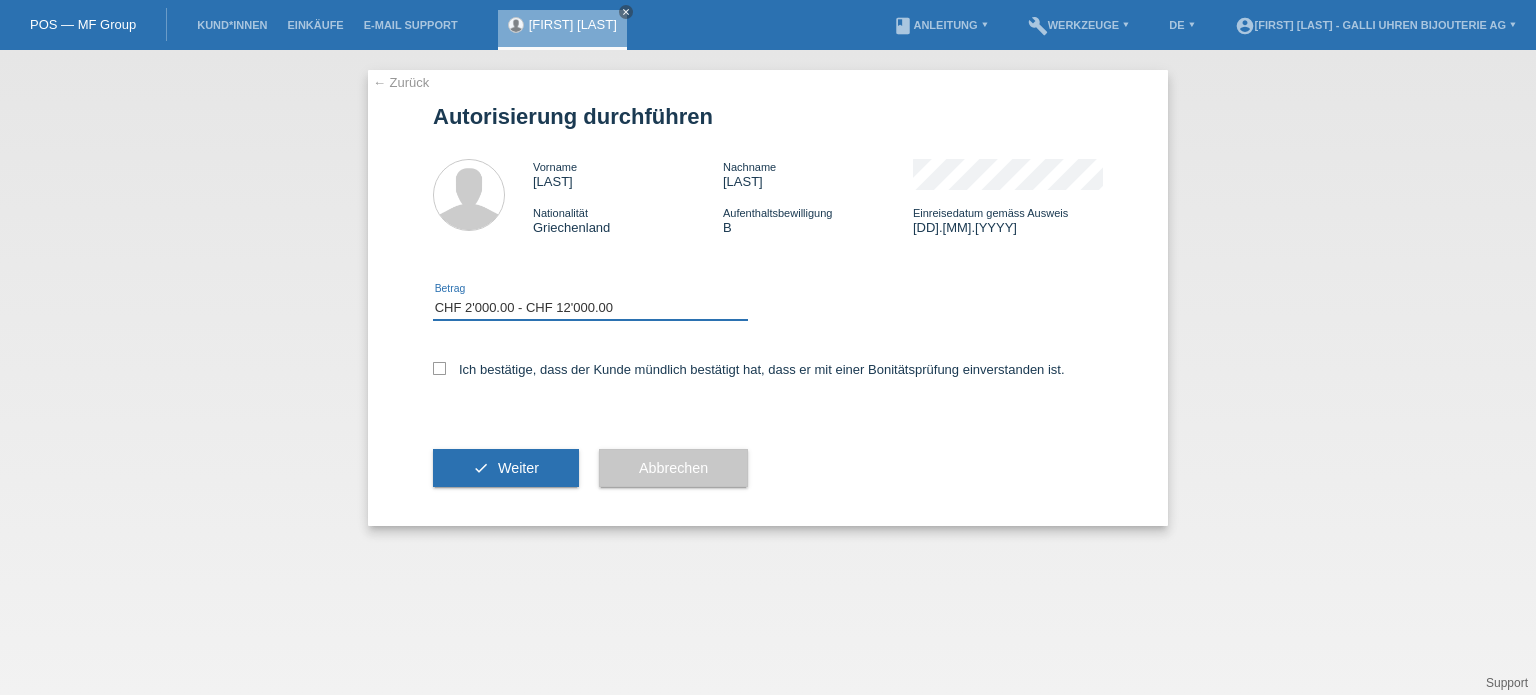 click on "Bitte auswählen
CHF 1.00 - CHF 499.00
CHF 500.00 - CHF 1'999.00
CHF 2'000.00 - CHF 12'000.00" at bounding box center [590, 308] 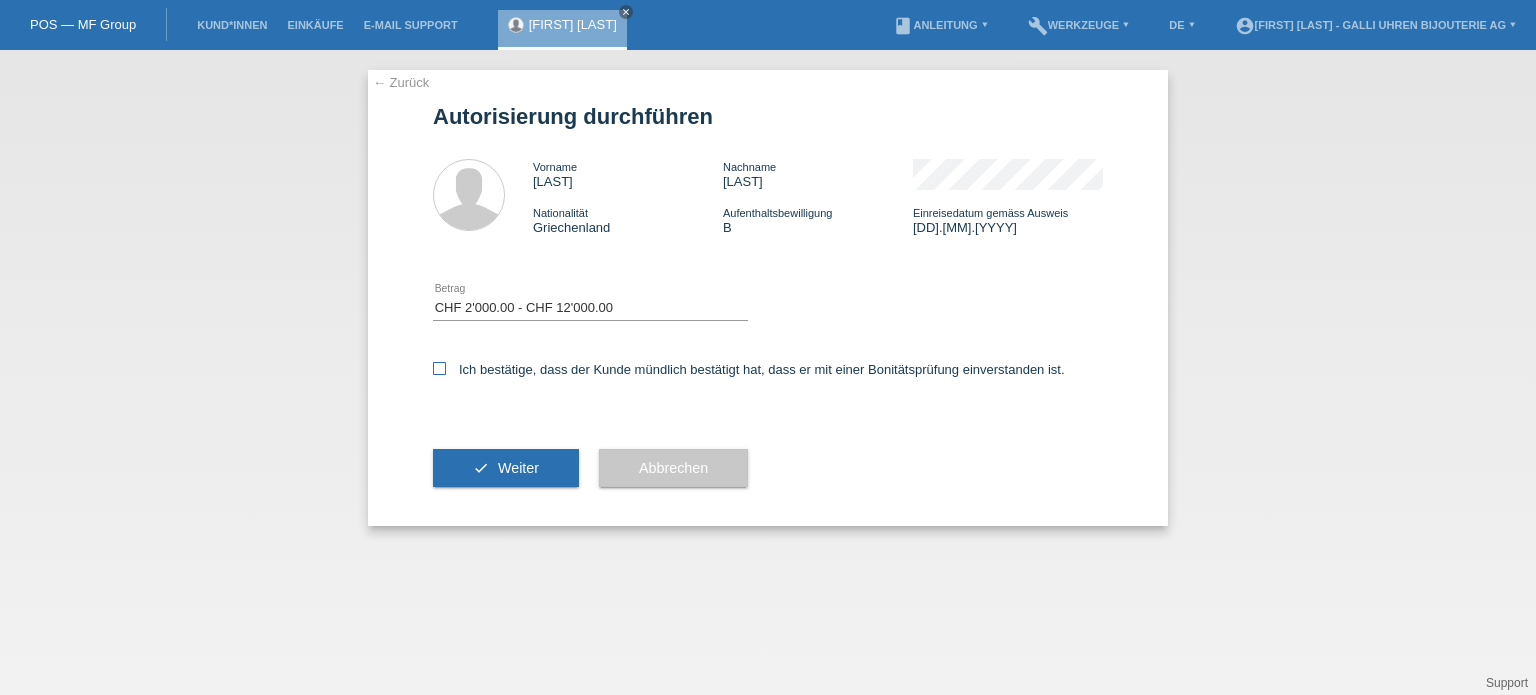click at bounding box center [439, 368] 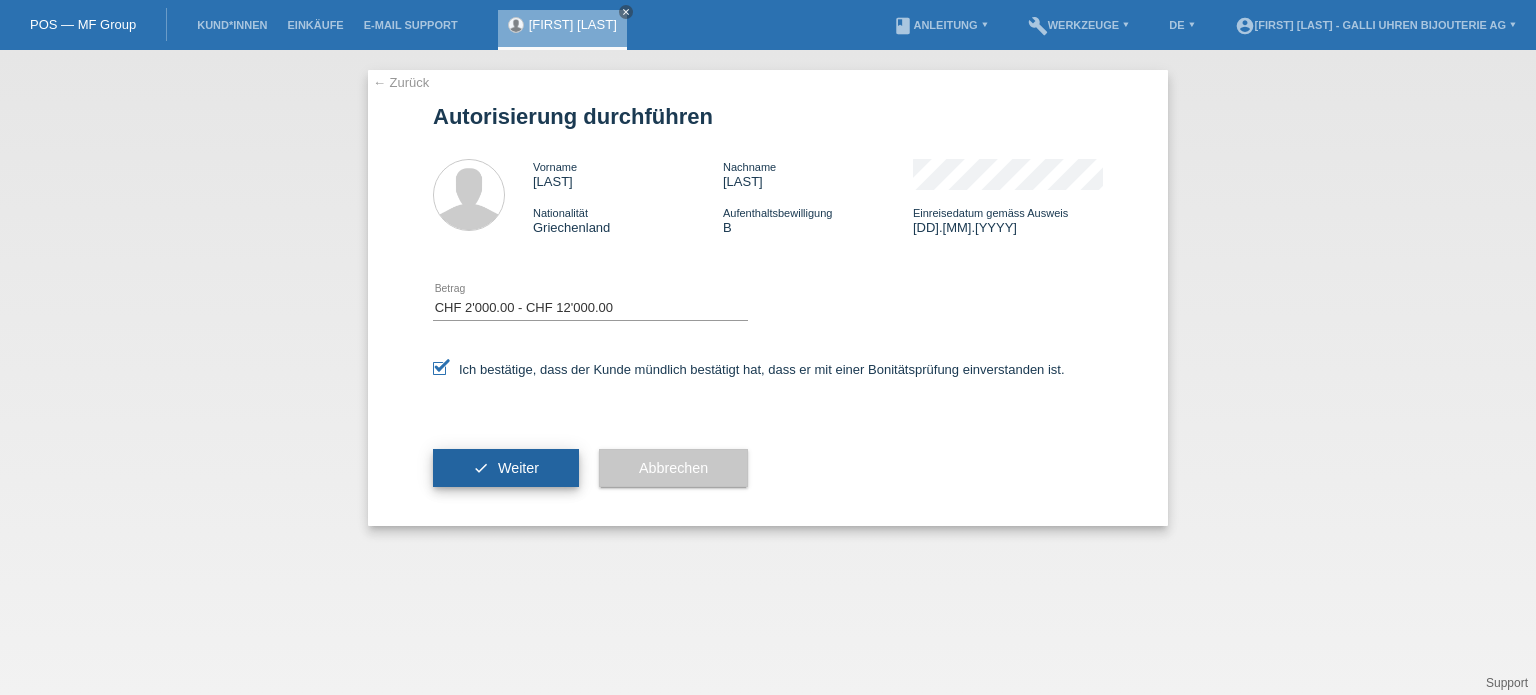 click on "check   Weiter" at bounding box center [506, 468] 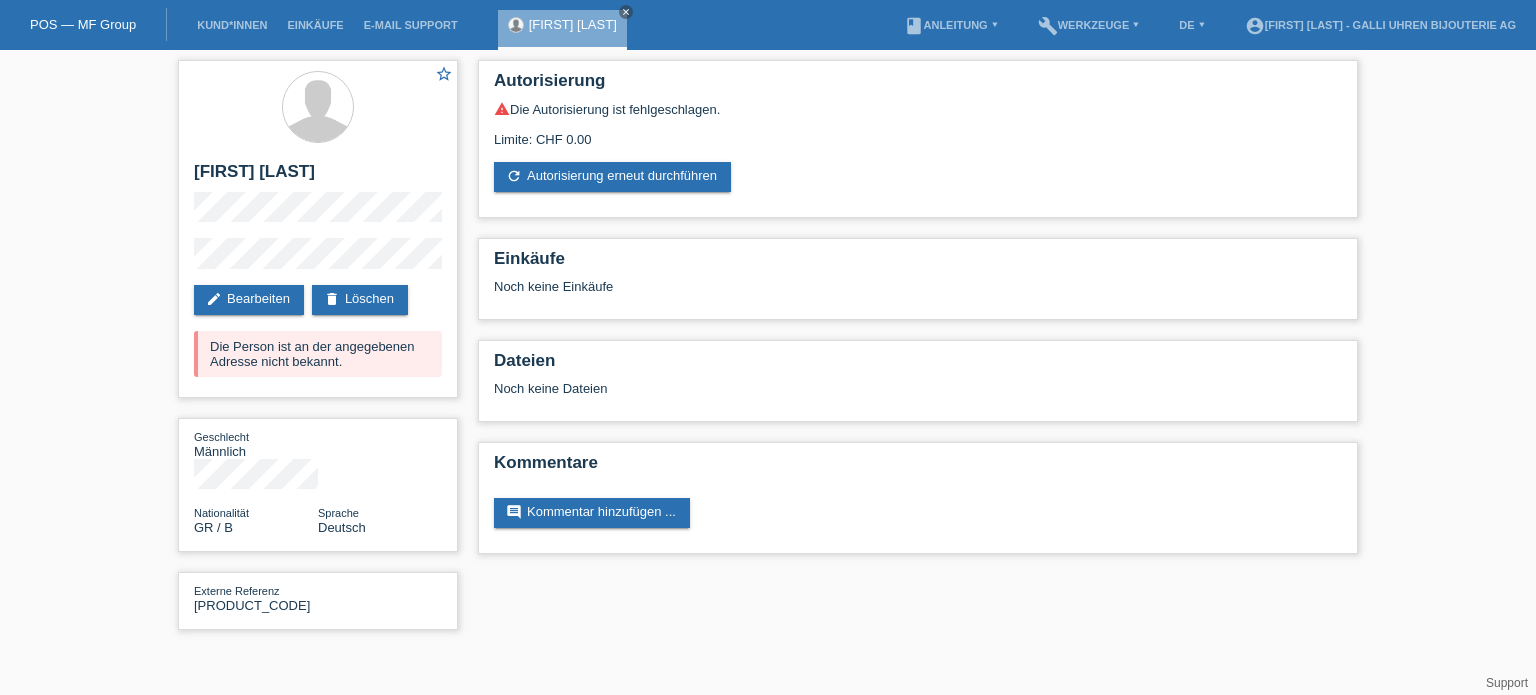 scroll, scrollTop: 0, scrollLeft: 0, axis: both 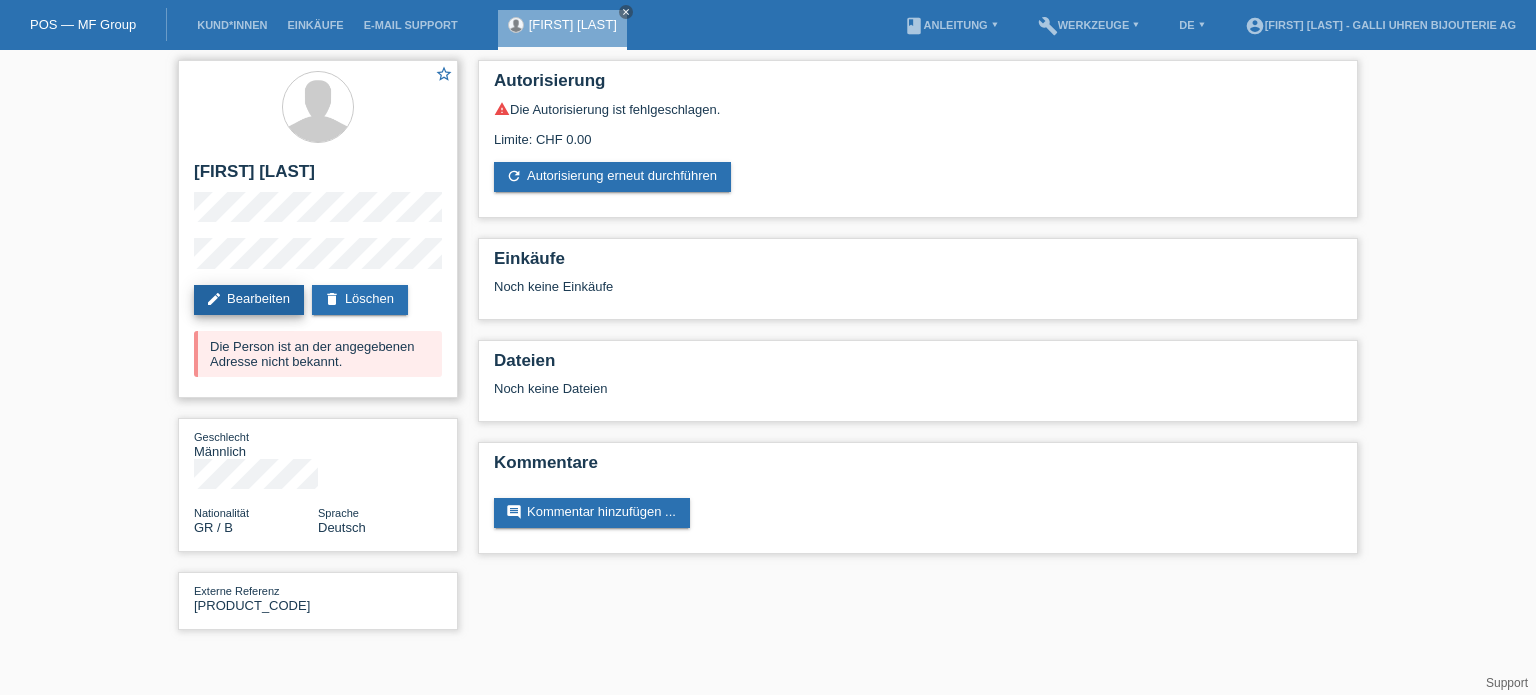 click on "edit  Bearbeiten" at bounding box center (249, 300) 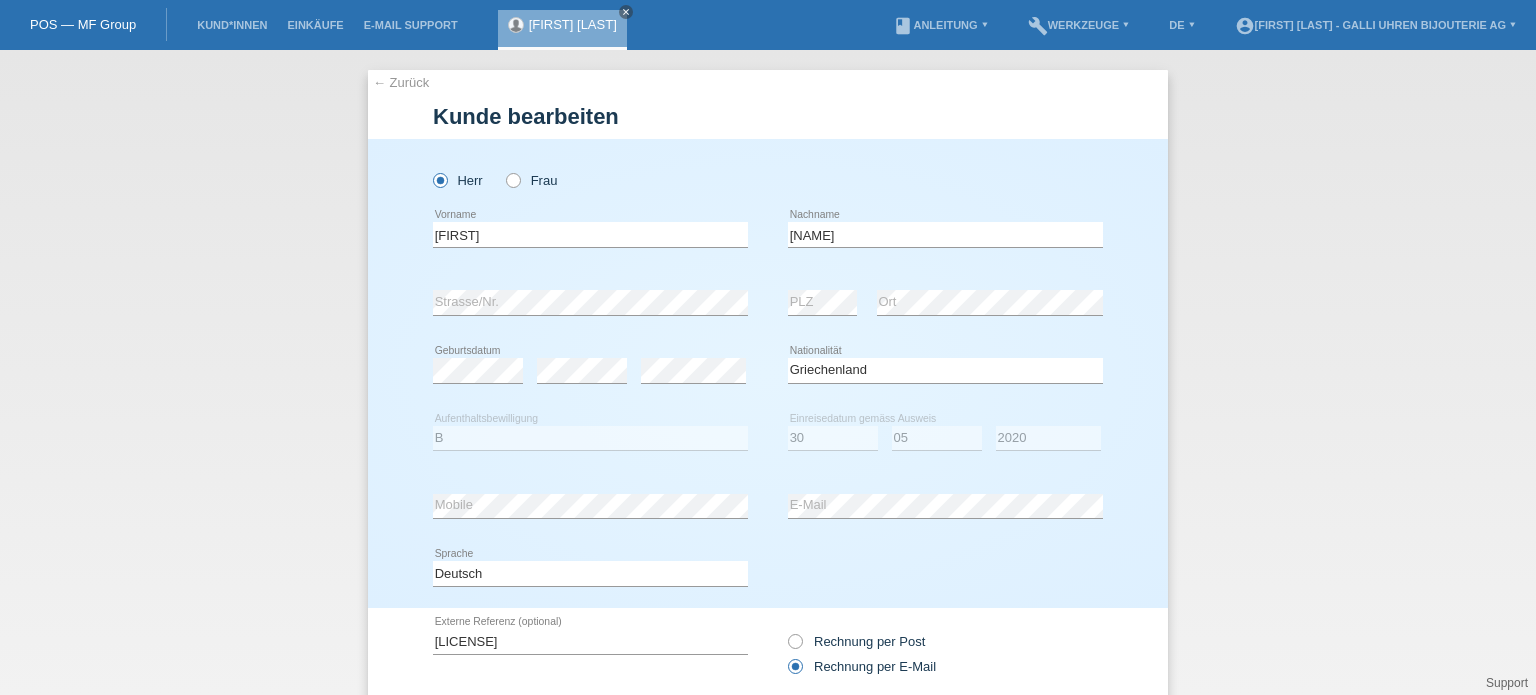 select on "GR" 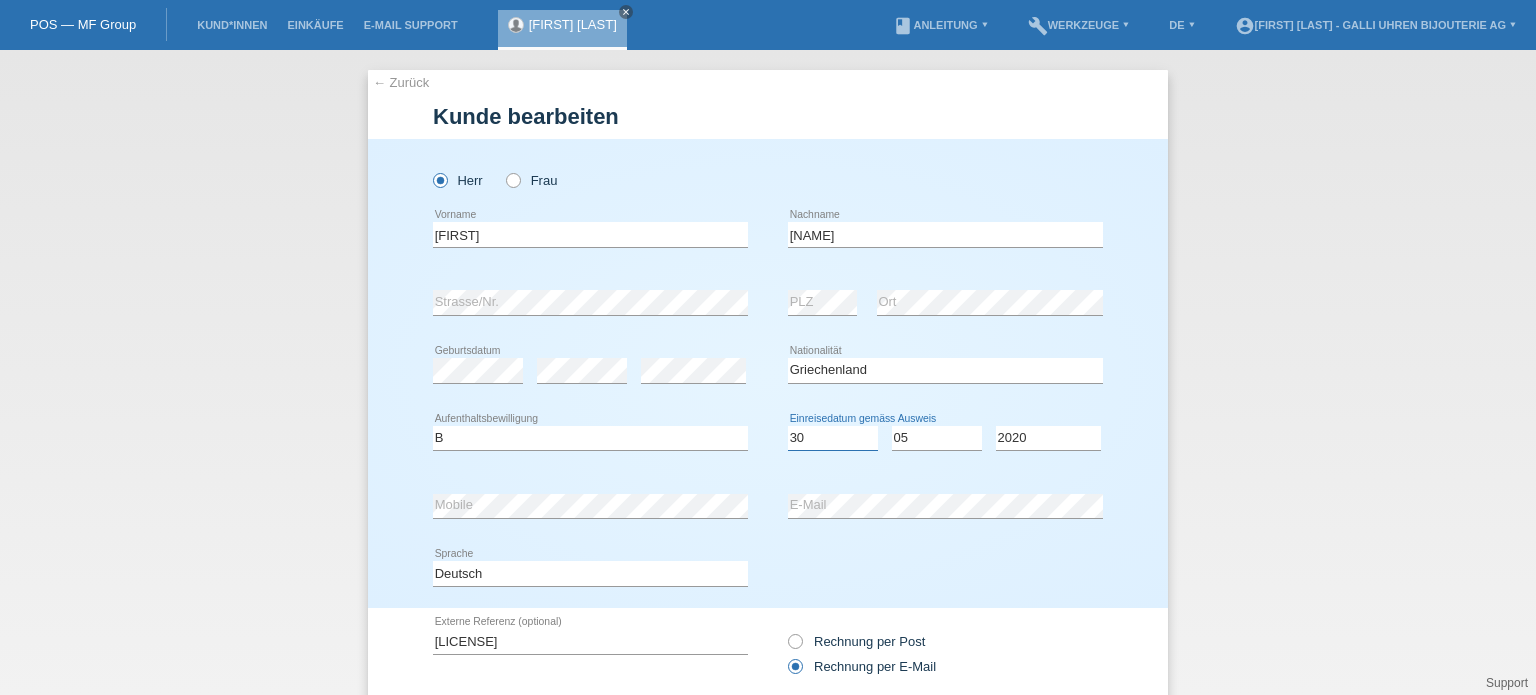 click on "Tag
01
02
03
04
05
06
07
08
09
10 11" at bounding box center (833, 438) 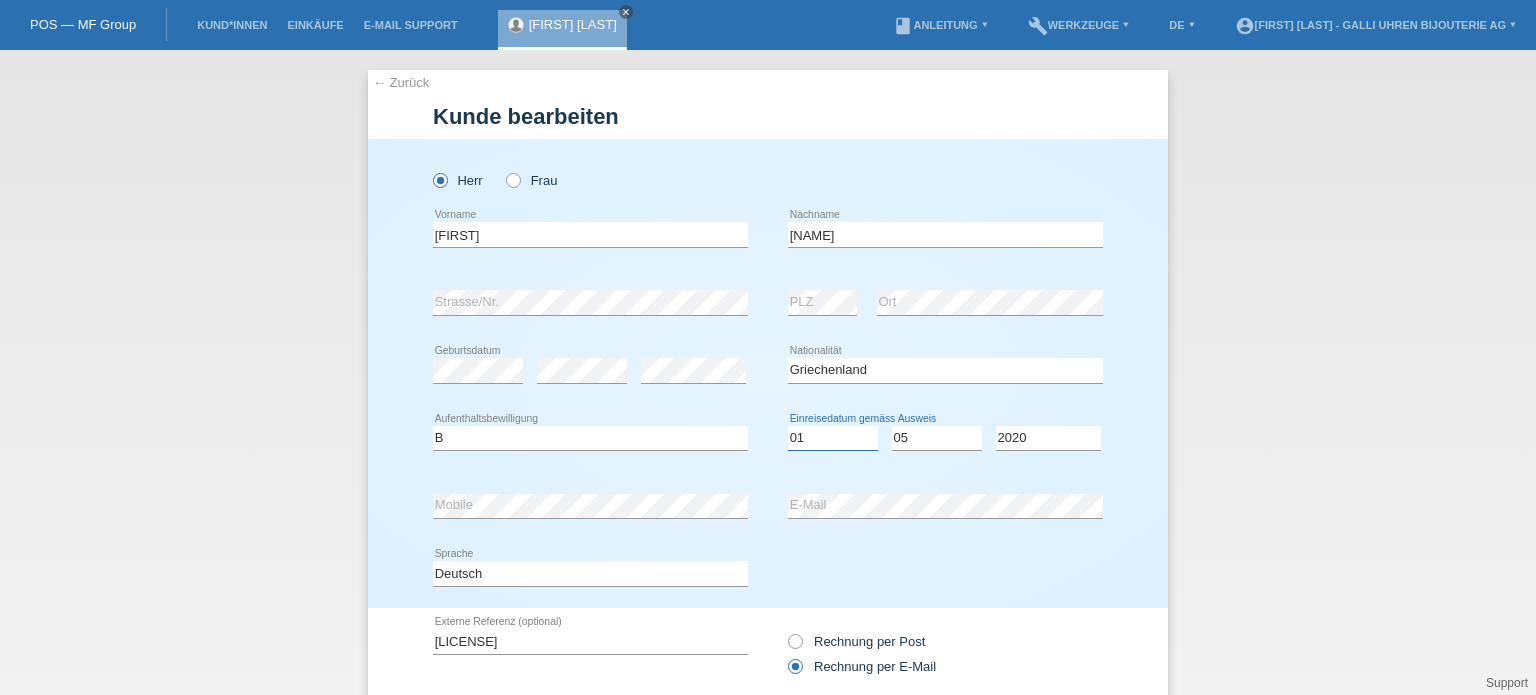 click on "Tag
01
02
03
04
05
06
07
08
09
10 11" at bounding box center (833, 438) 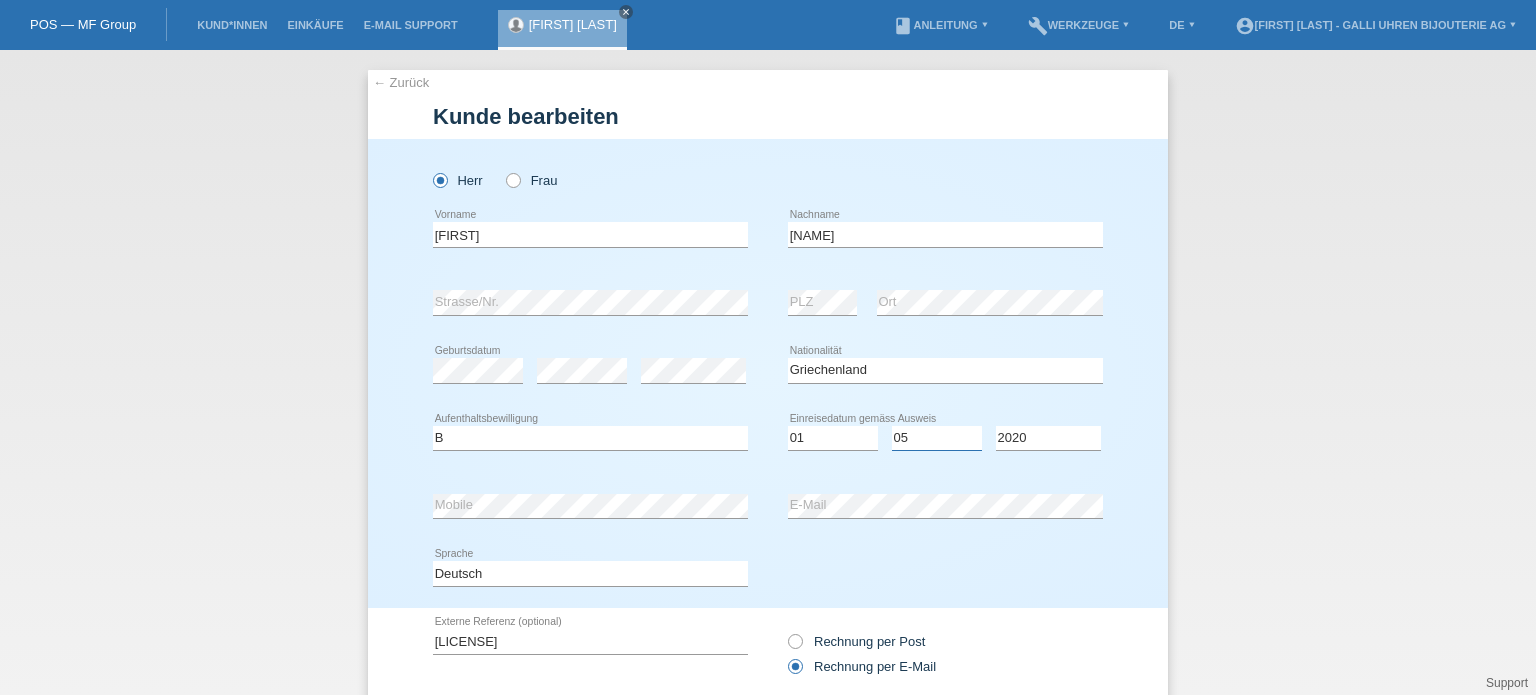 click on "Monat
01
02
03
04
05
06
07
08
09
10 11" at bounding box center (937, 438) 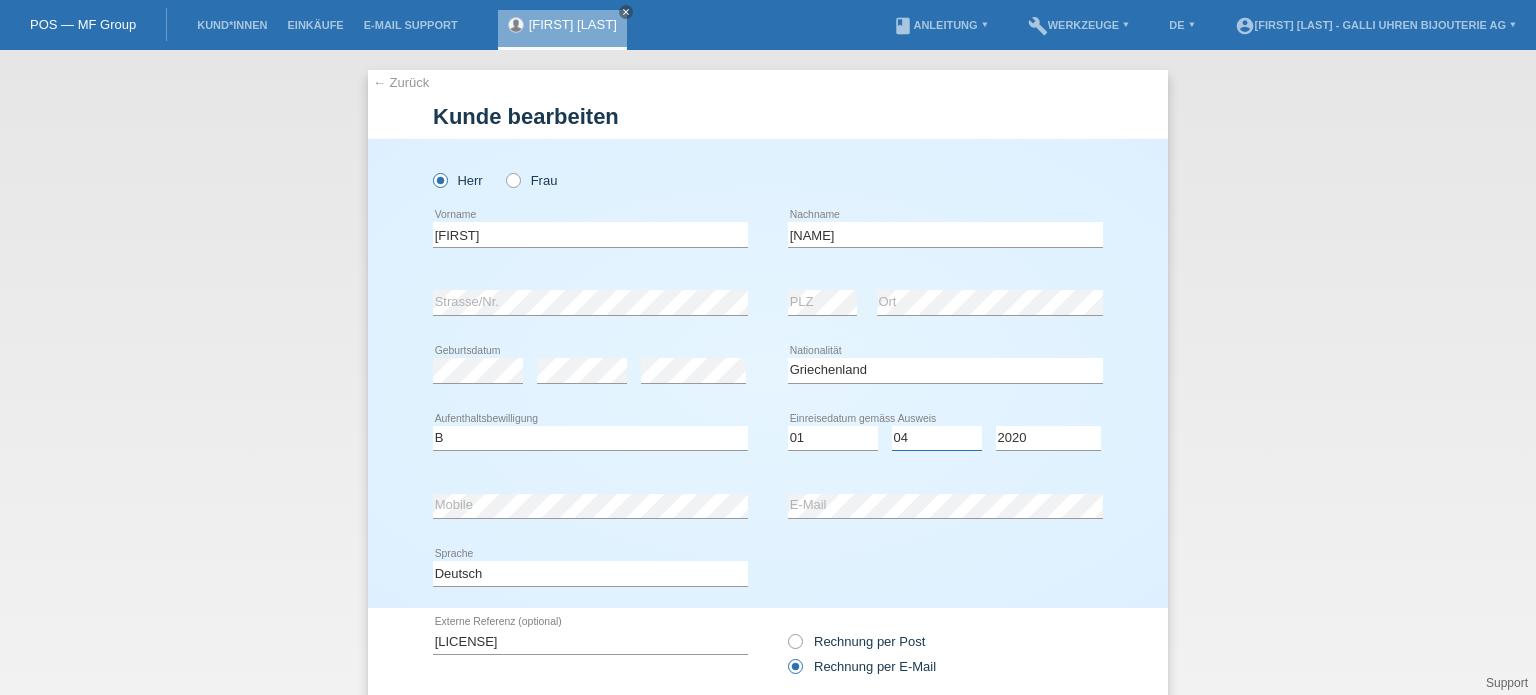 click on "Monat
01
02
03
04
05
06
07
08
09
10 11" at bounding box center [937, 438] 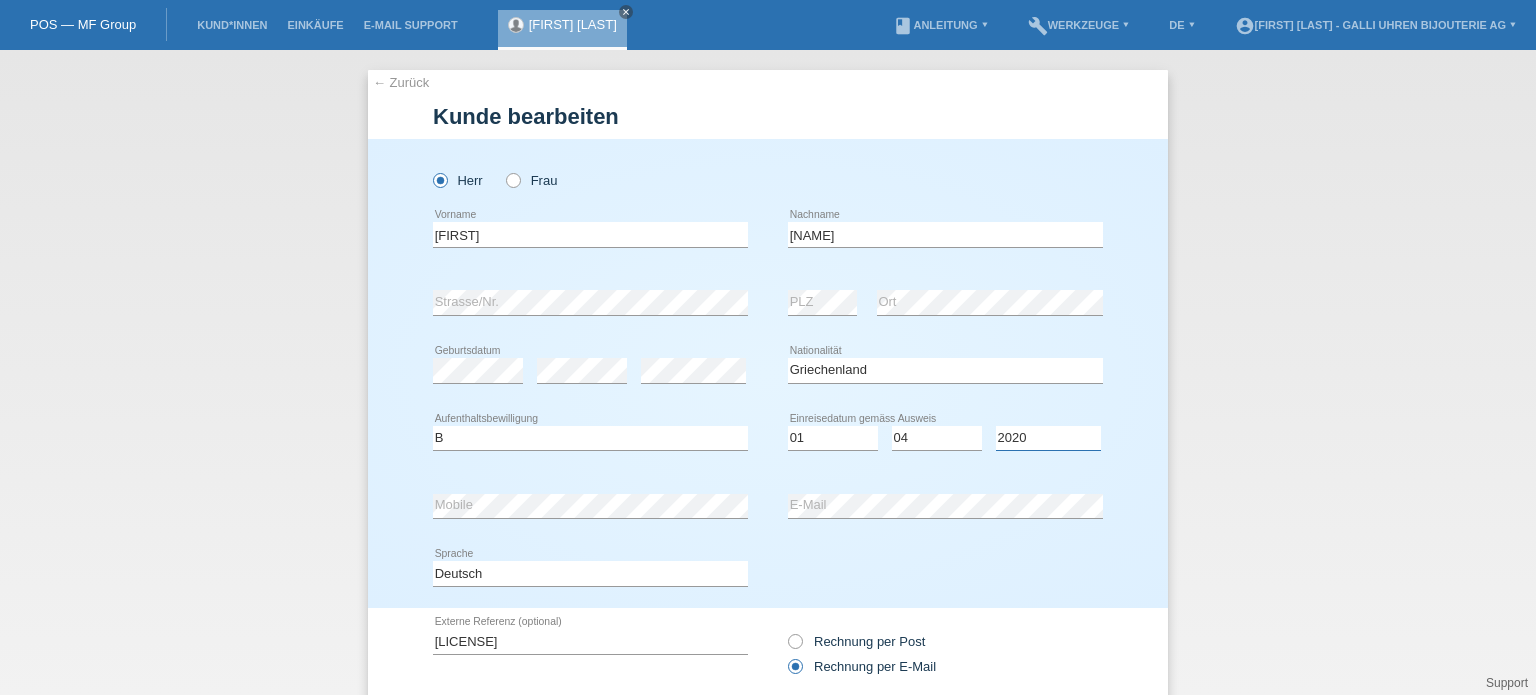 click on "Jahr
2025
2024
2023
2022
2021
2020
2019
2018
2017 2016 2015 2014 2013 2012 2011 2010 2009 2008 2007 2006 2005 2004 2003 2002 2001" at bounding box center (1048, 438) 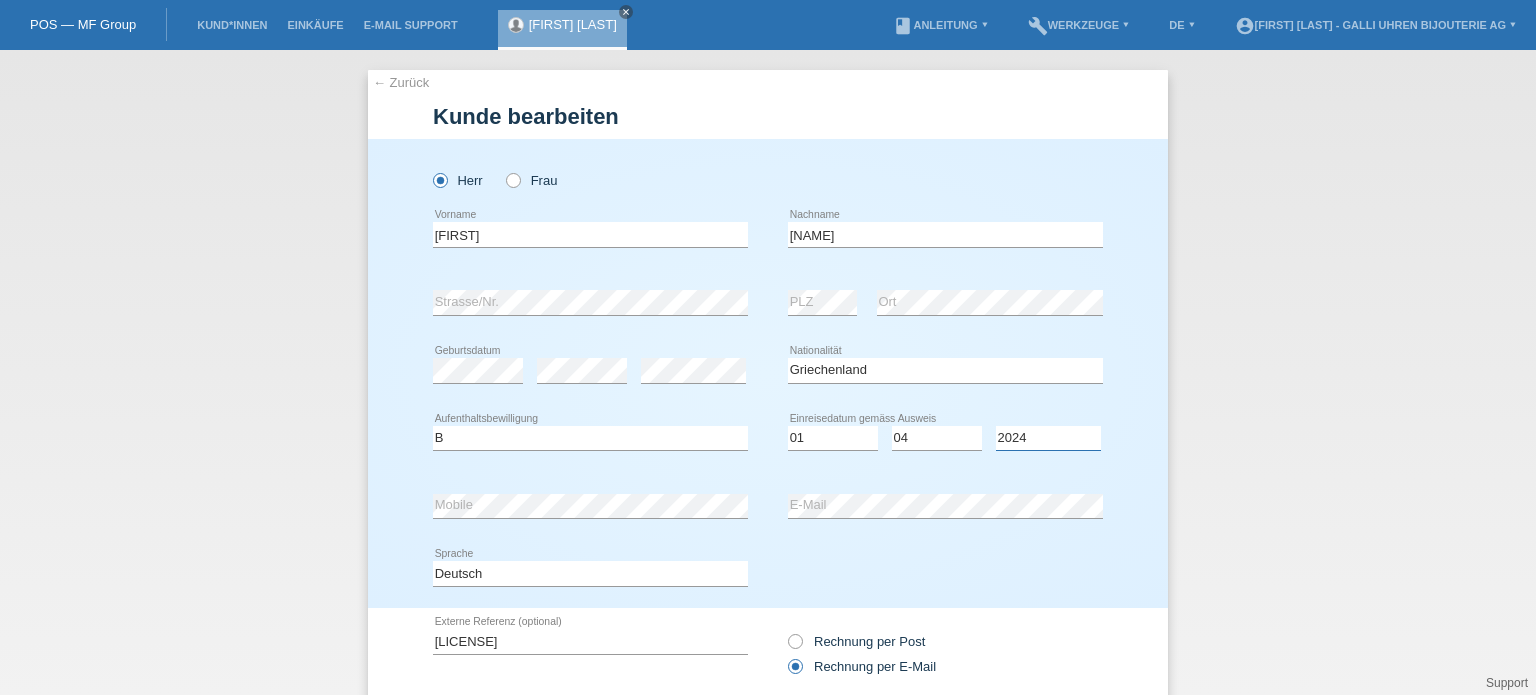 click on "Jahr
2025
2024
2023
2022
2021
2020
2019
2018
2017 2016 2015 2014 2013 2012 2011 2010 2009 2008 2007 2006 2005 2004 2003 2002 2001" at bounding box center [1048, 438] 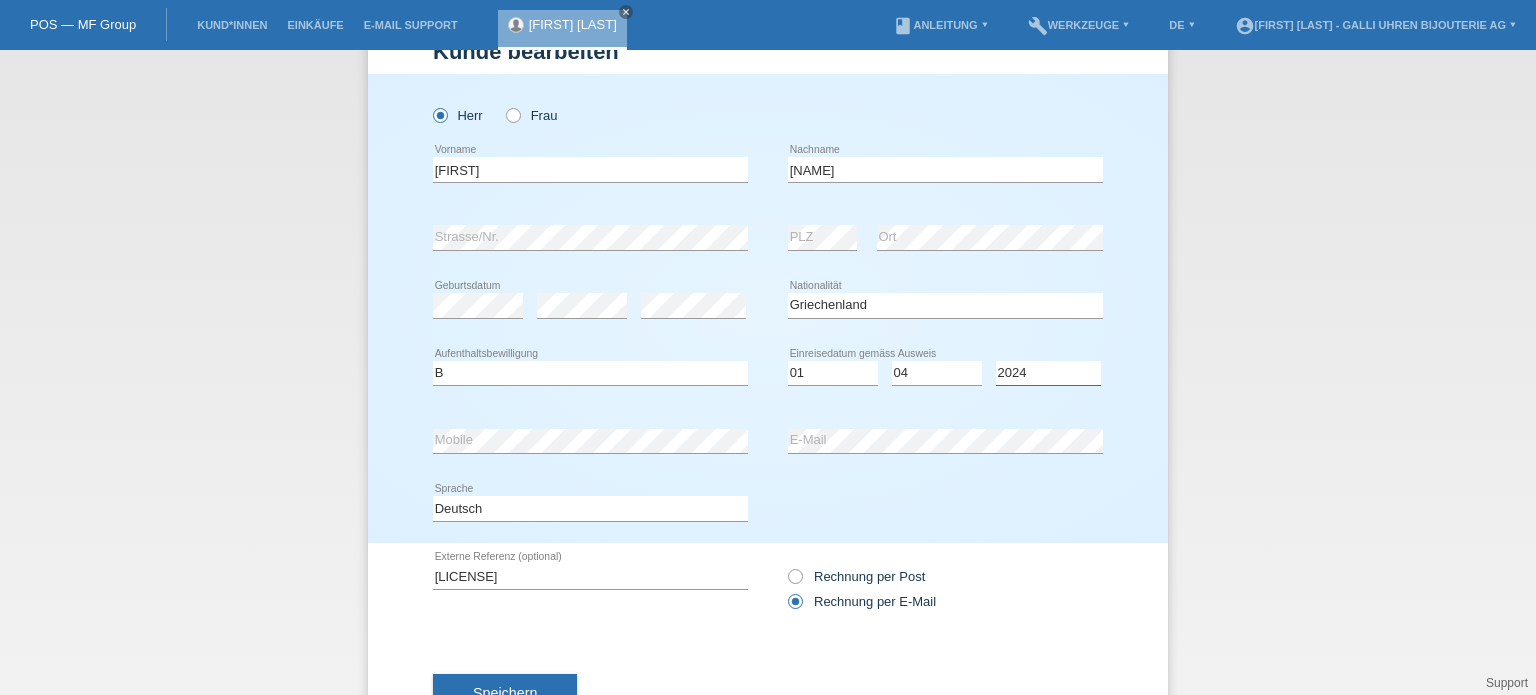 scroll, scrollTop: 140, scrollLeft: 0, axis: vertical 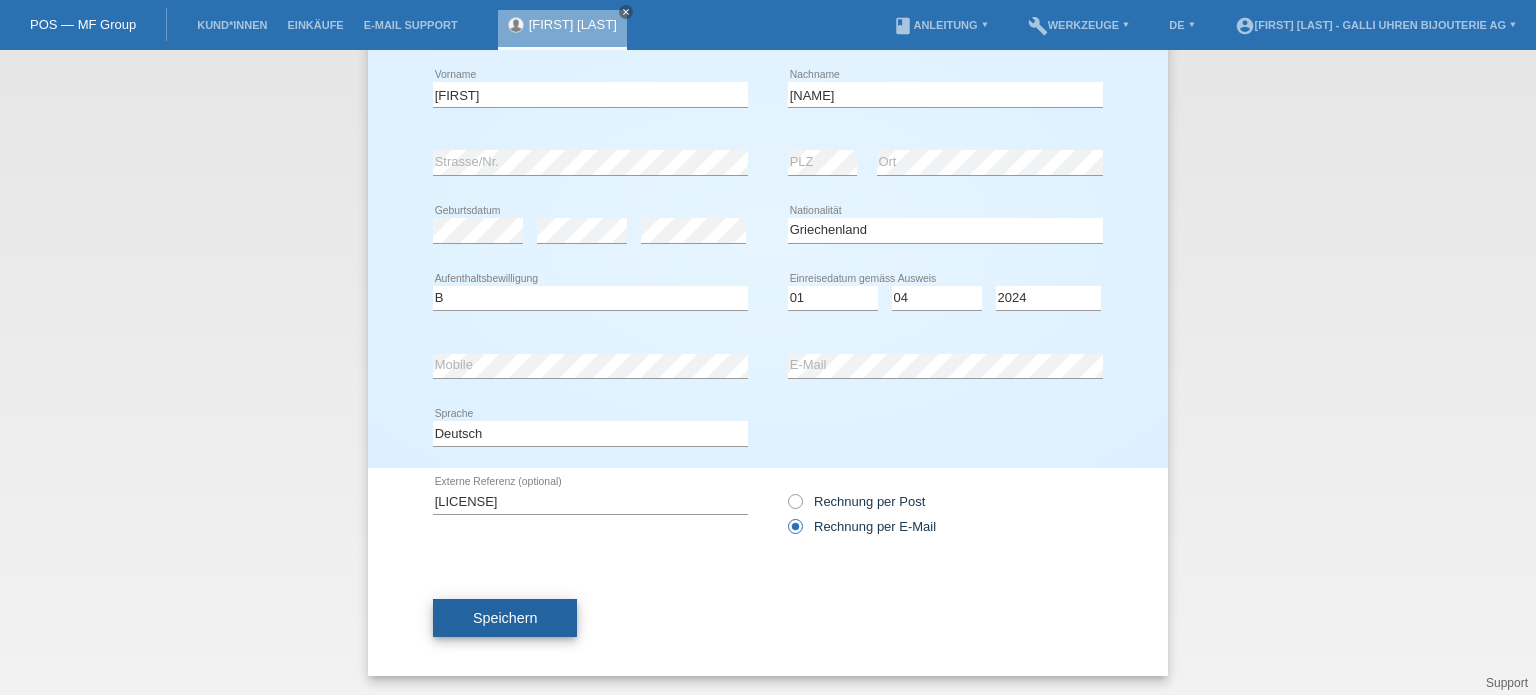 click on "Speichern" at bounding box center [505, 618] 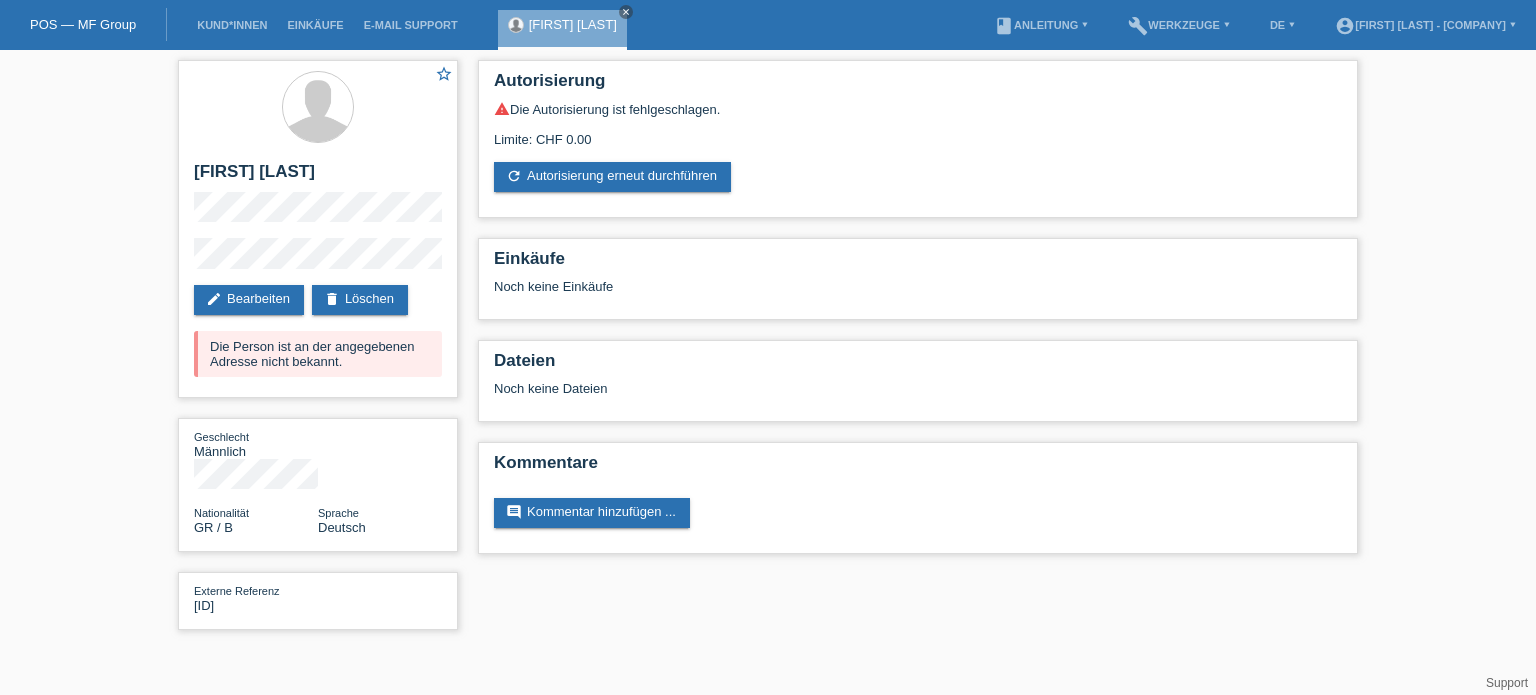 scroll, scrollTop: 0, scrollLeft: 0, axis: both 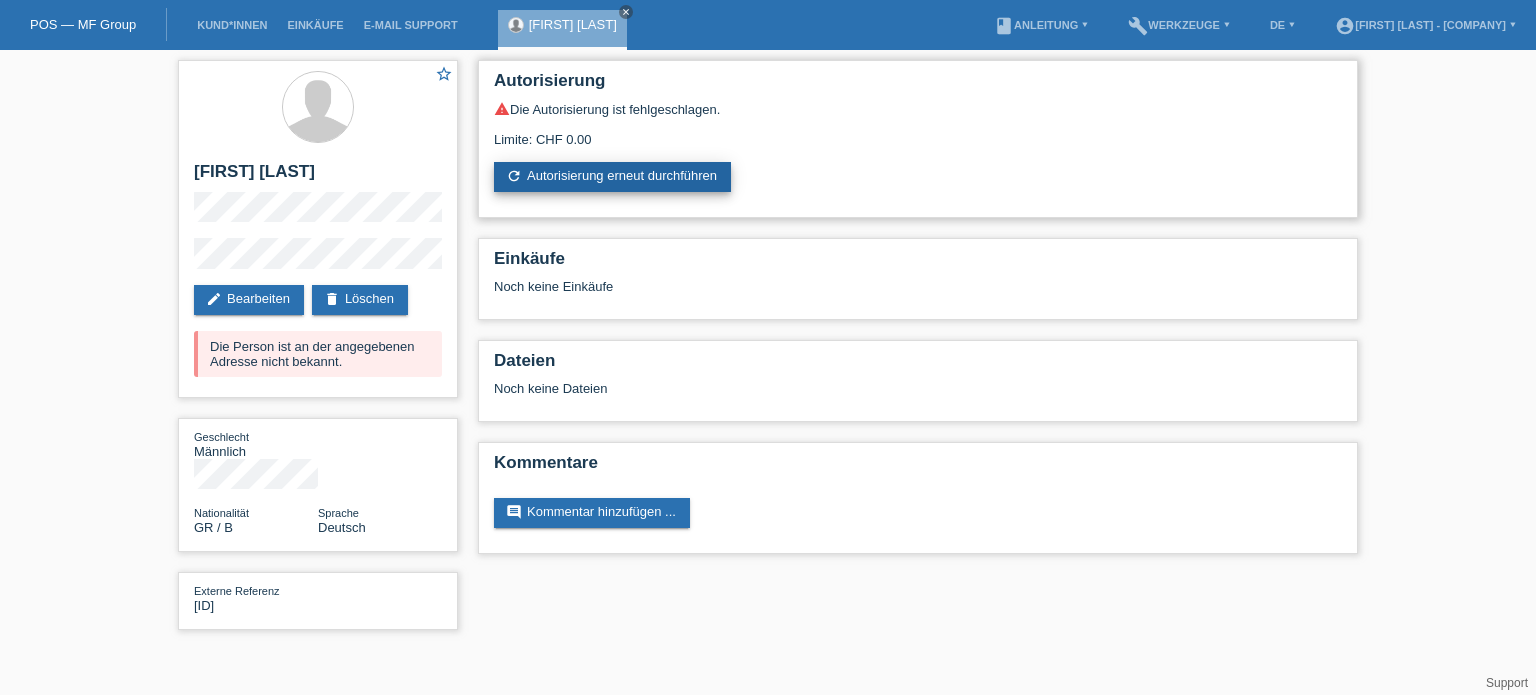 click on "refresh  Autorisierung erneut durchführen" at bounding box center (612, 177) 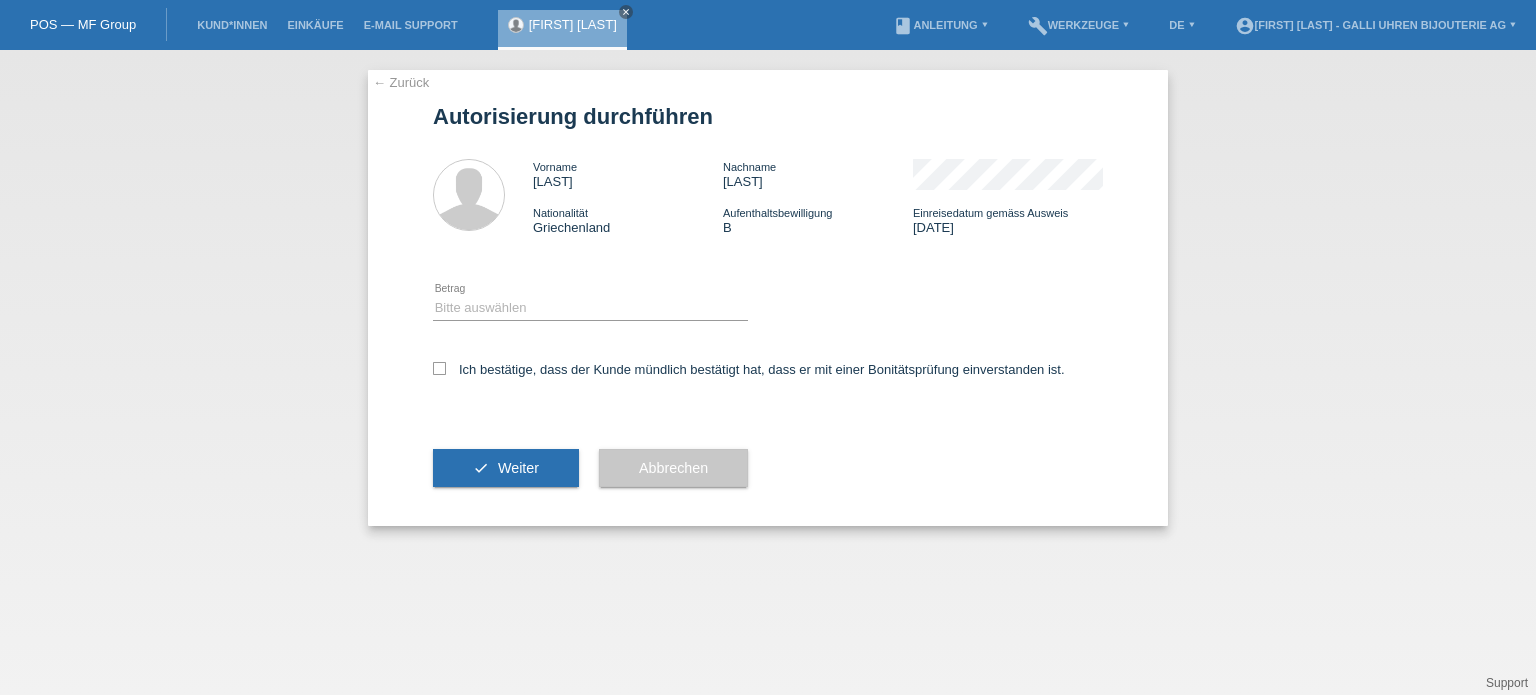 scroll, scrollTop: 0, scrollLeft: 0, axis: both 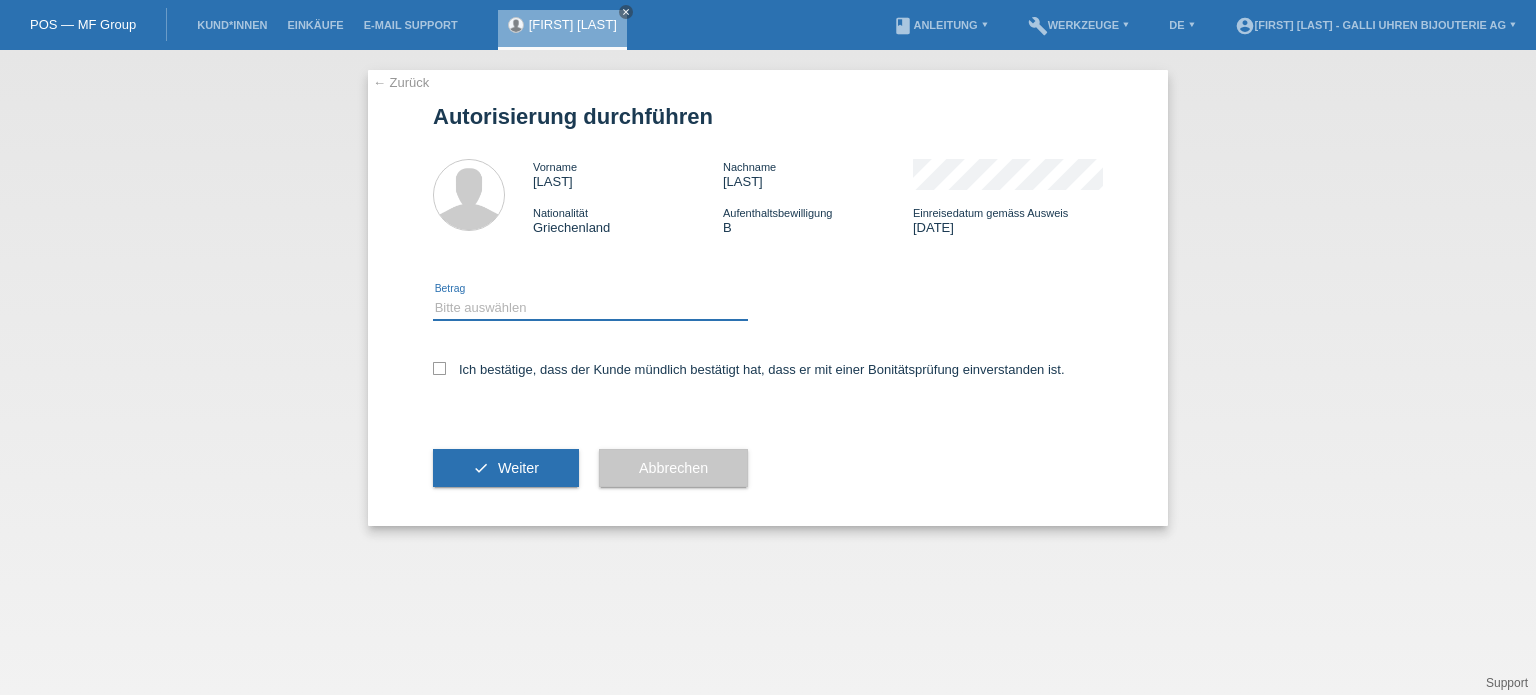 click on "Bitte auswählen
CHF 1.00 - CHF 499.00
CHF 500.00 - CHF 1'999.00
CHF 2'000.00 - CHF 12'000.00" at bounding box center (590, 308) 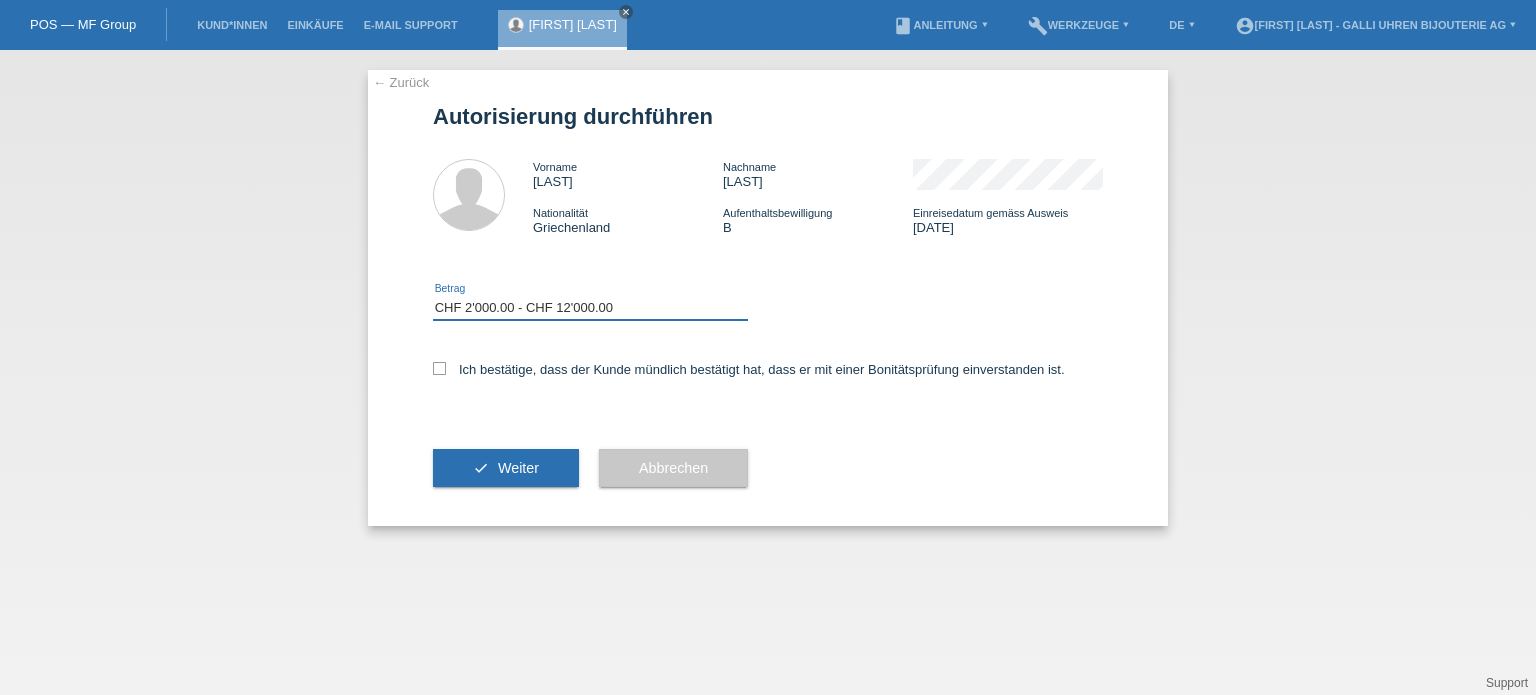 click on "Bitte auswählen
CHF 1.00 - CHF 499.00
CHF 500.00 - CHF 1'999.00
CHF 2'000.00 - CHF 12'000.00" at bounding box center [590, 308] 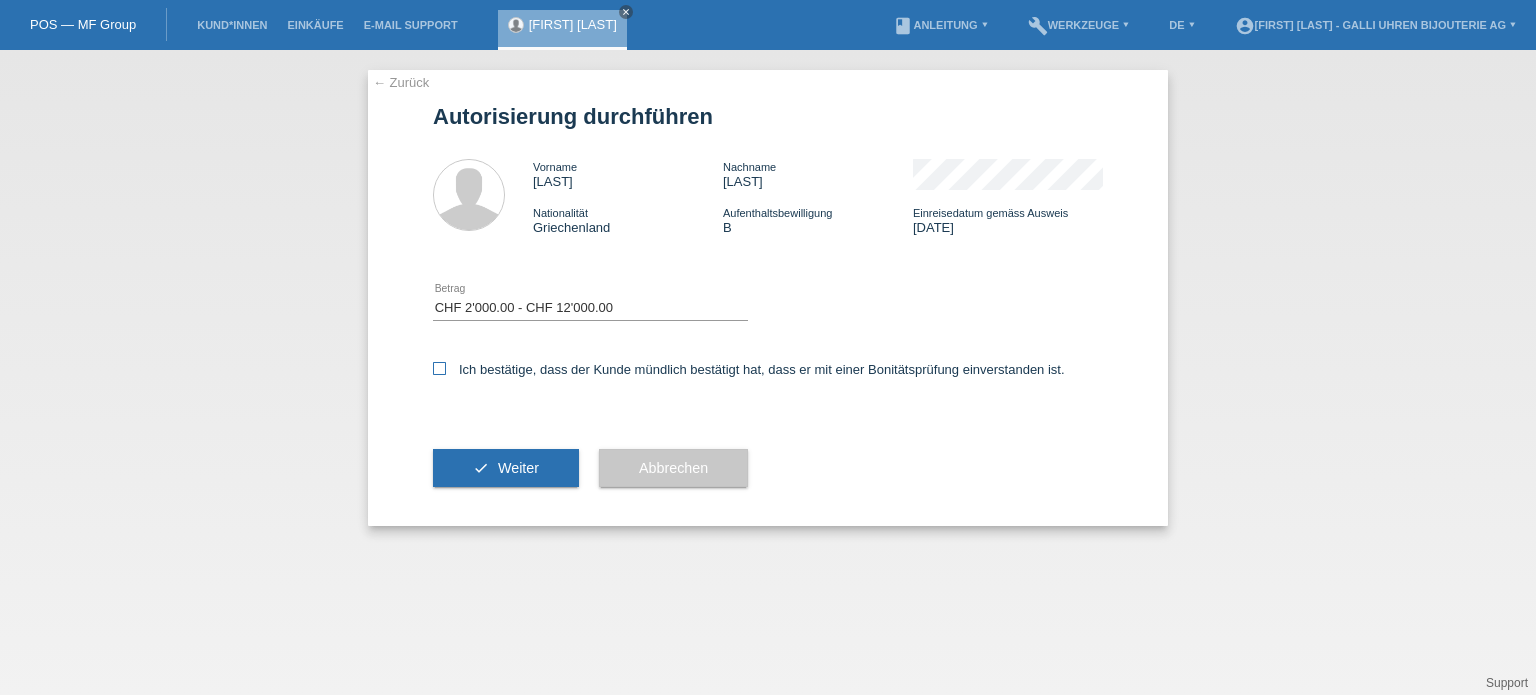 click on "Ich bestätige, dass der Kunde mündlich bestätigt hat, dass er mit einer Bonitätsprüfung einverstanden ist." at bounding box center (749, 369) 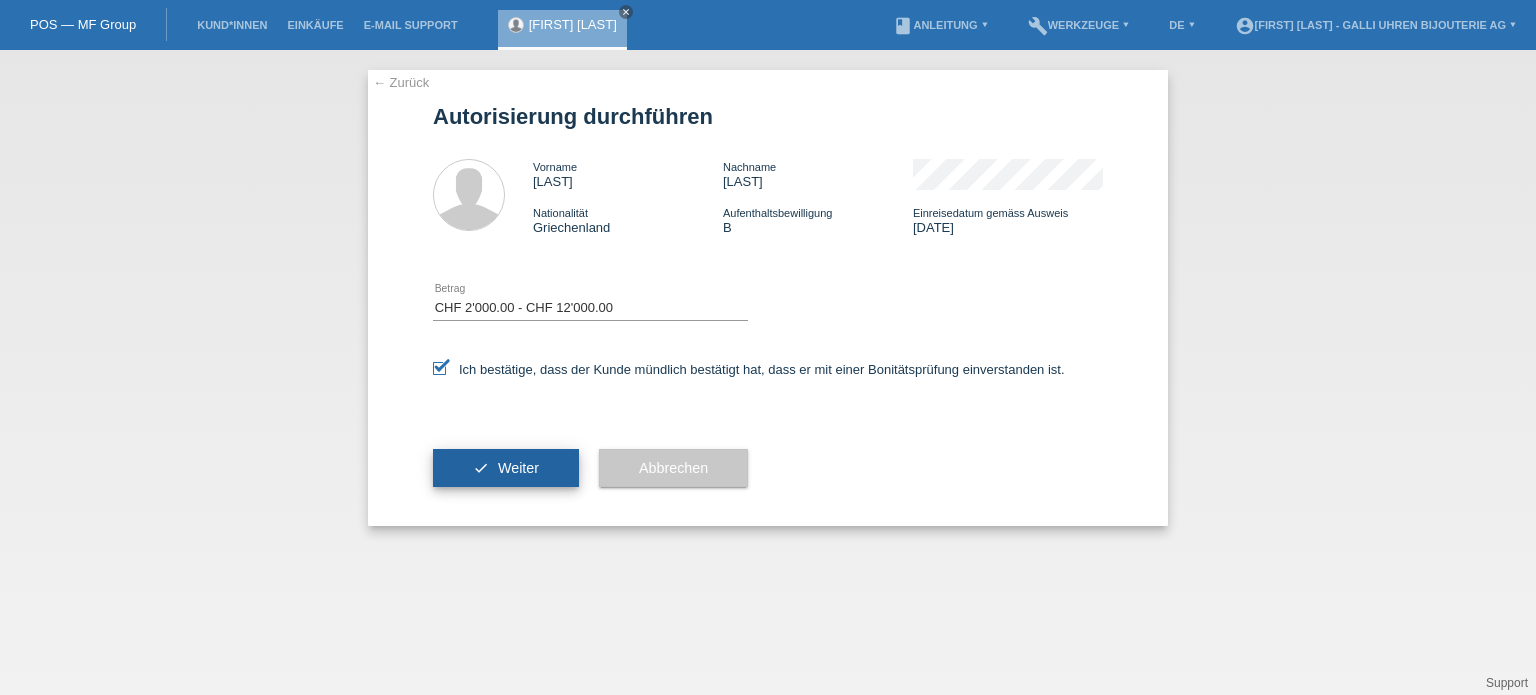 click on "check   Weiter" at bounding box center [506, 468] 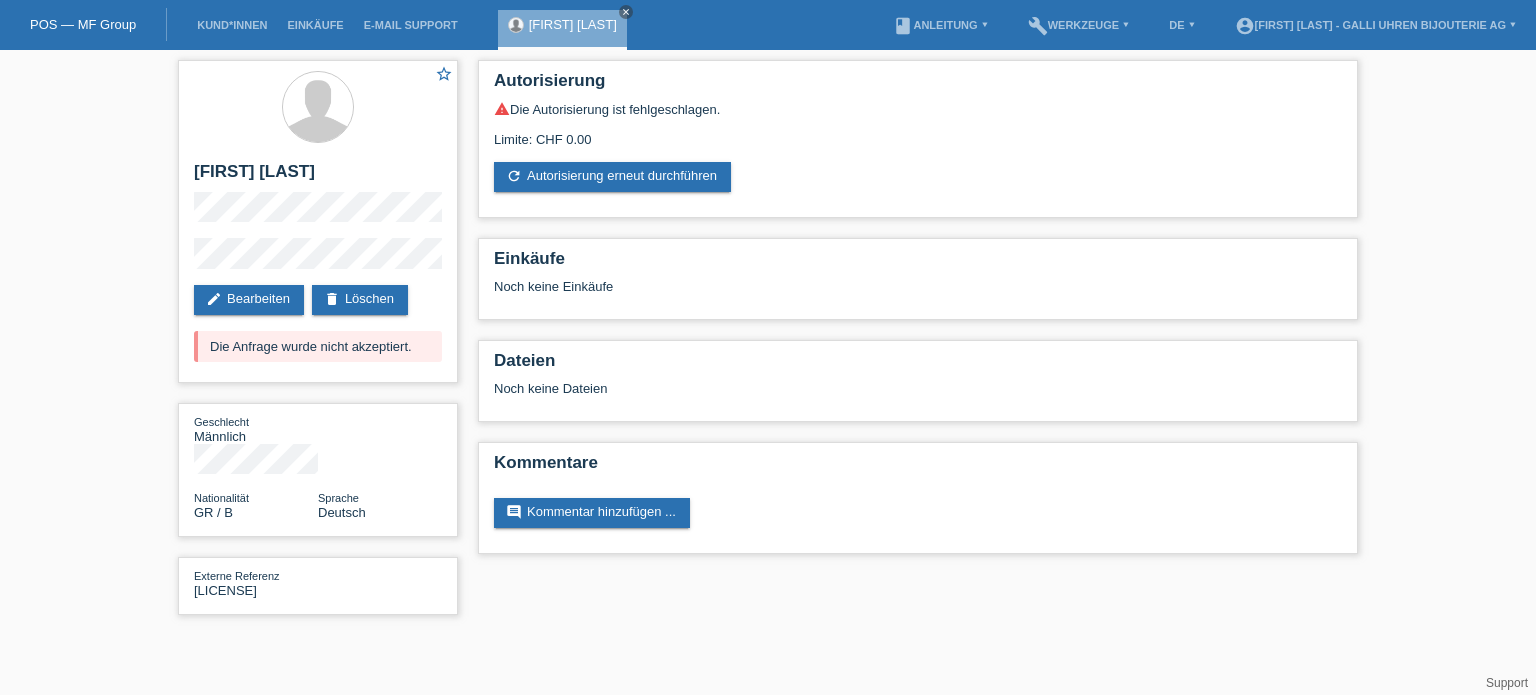 scroll, scrollTop: 0, scrollLeft: 0, axis: both 